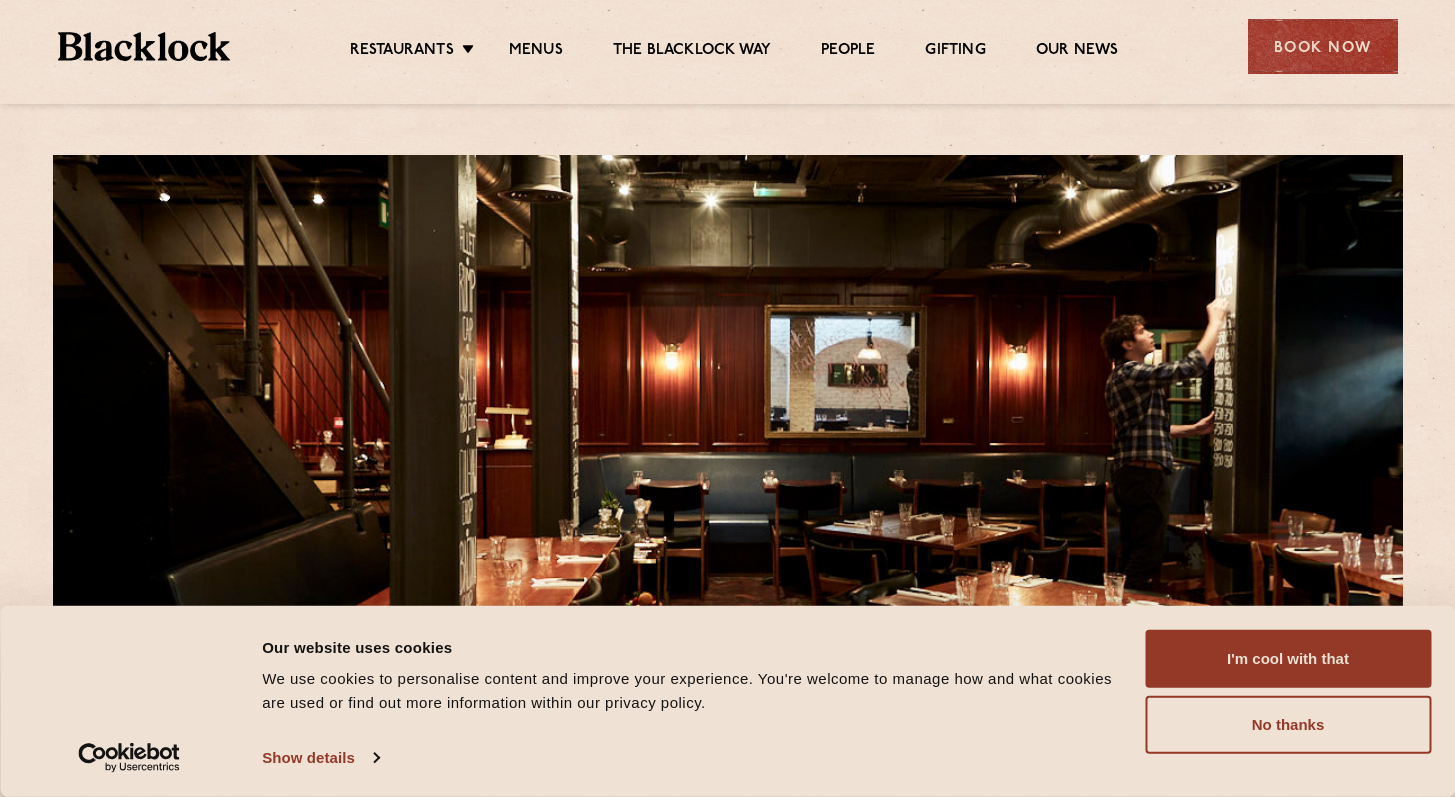 scroll, scrollTop: 0, scrollLeft: 0, axis: both 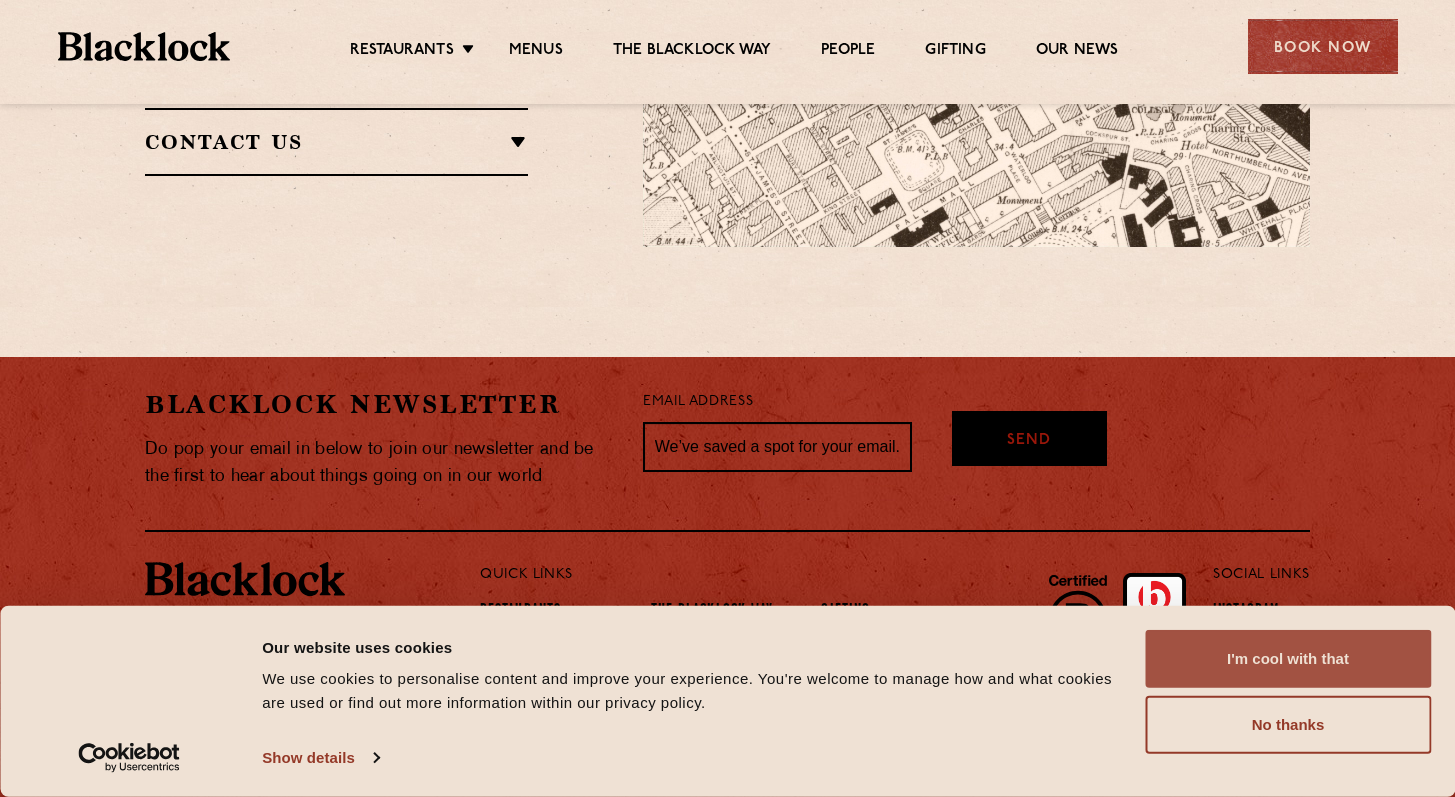 click on "I'm cool with that" at bounding box center (1288, 659) 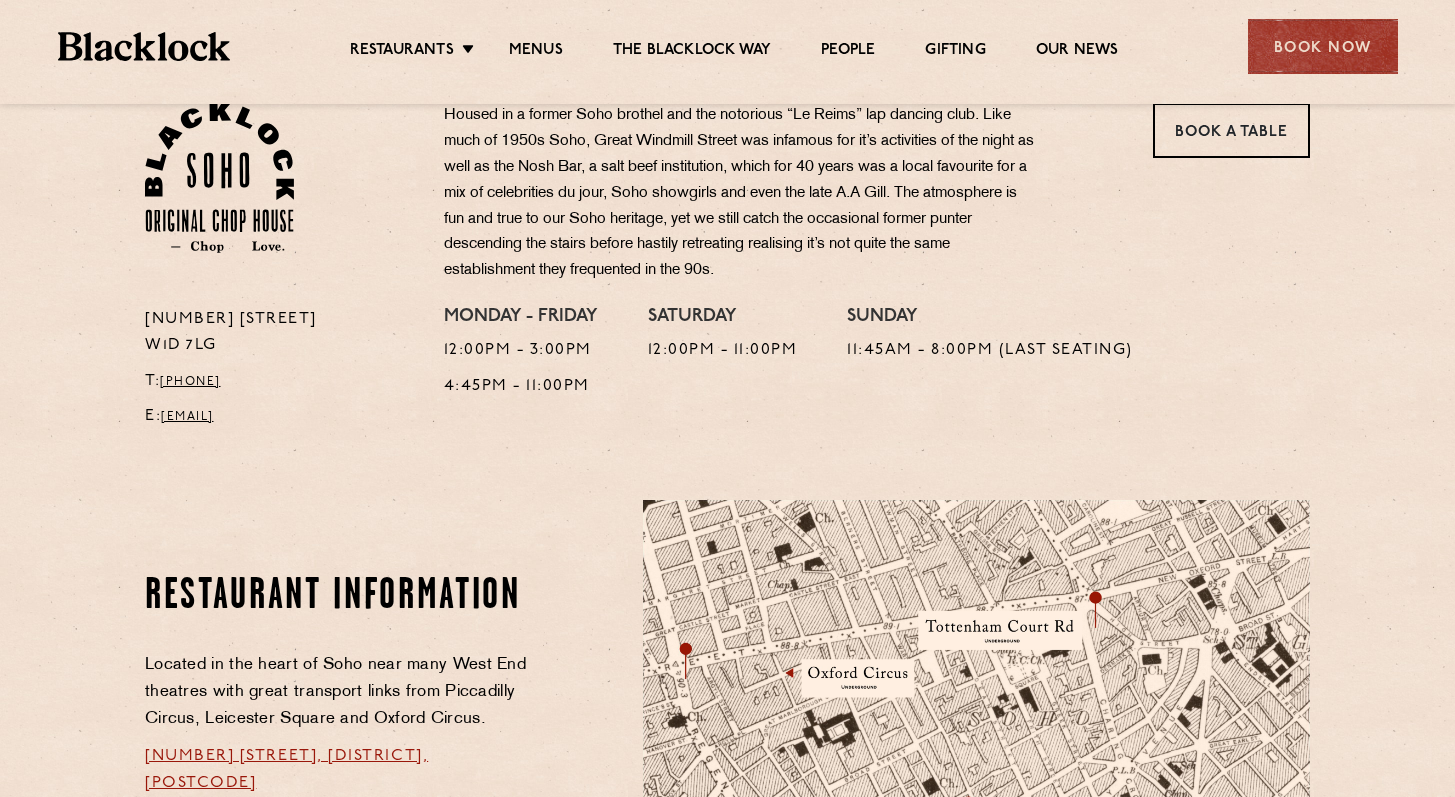 scroll, scrollTop: 257, scrollLeft: 0, axis: vertical 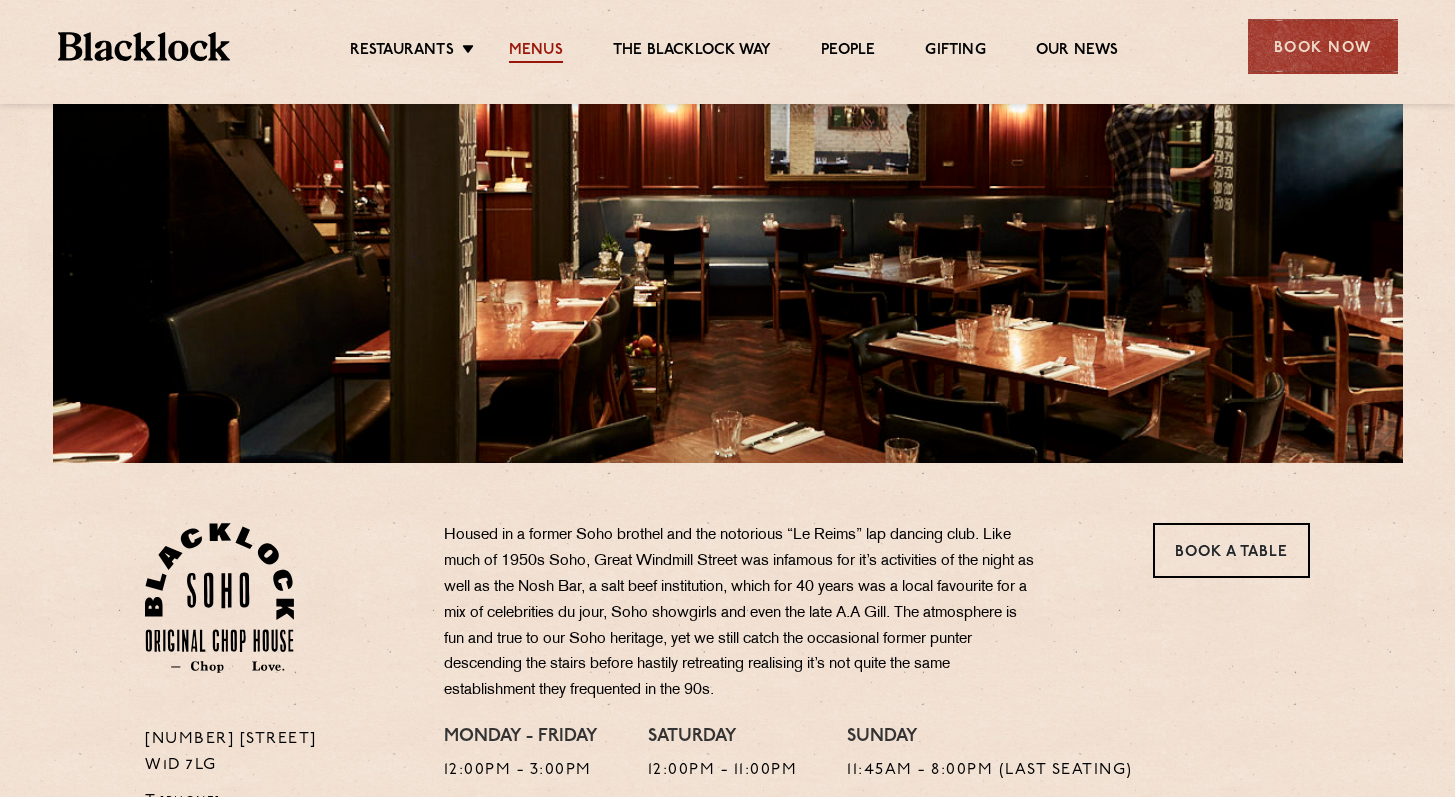click on "Menus" at bounding box center (536, 52) 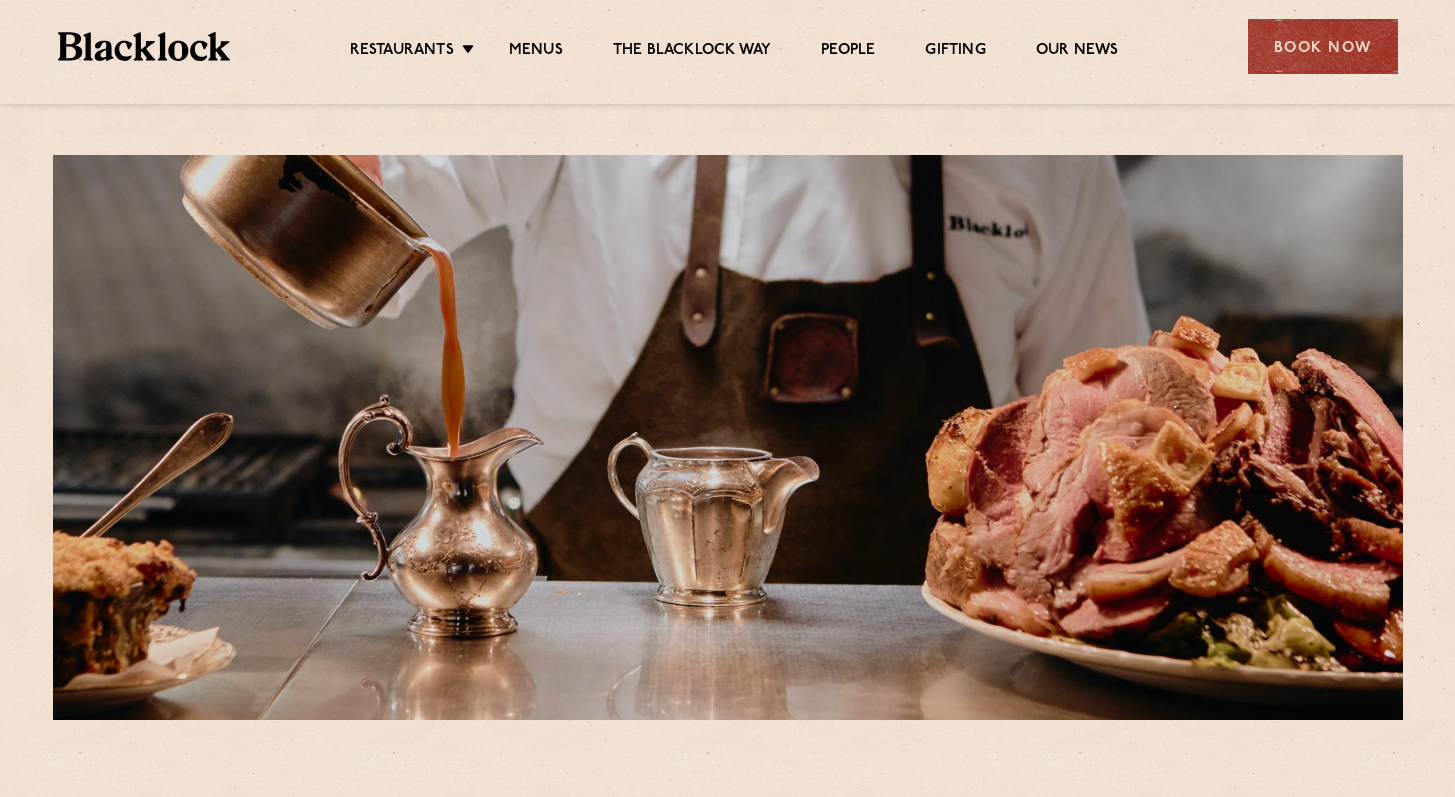 scroll, scrollTop: 0, scrollLeft: 0, axis: both 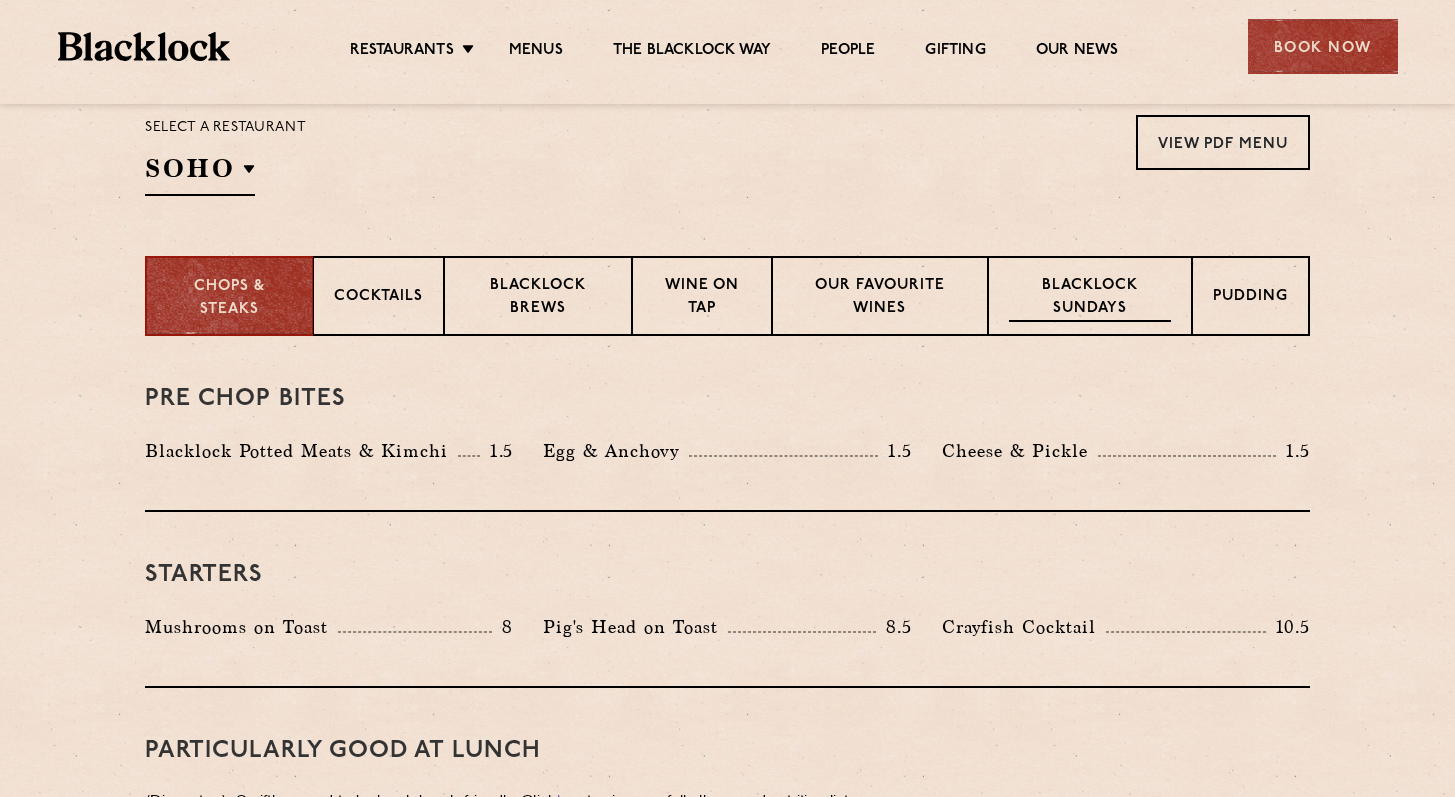 click on "Blacklock Sundays" at bounding box center (1090, 298) 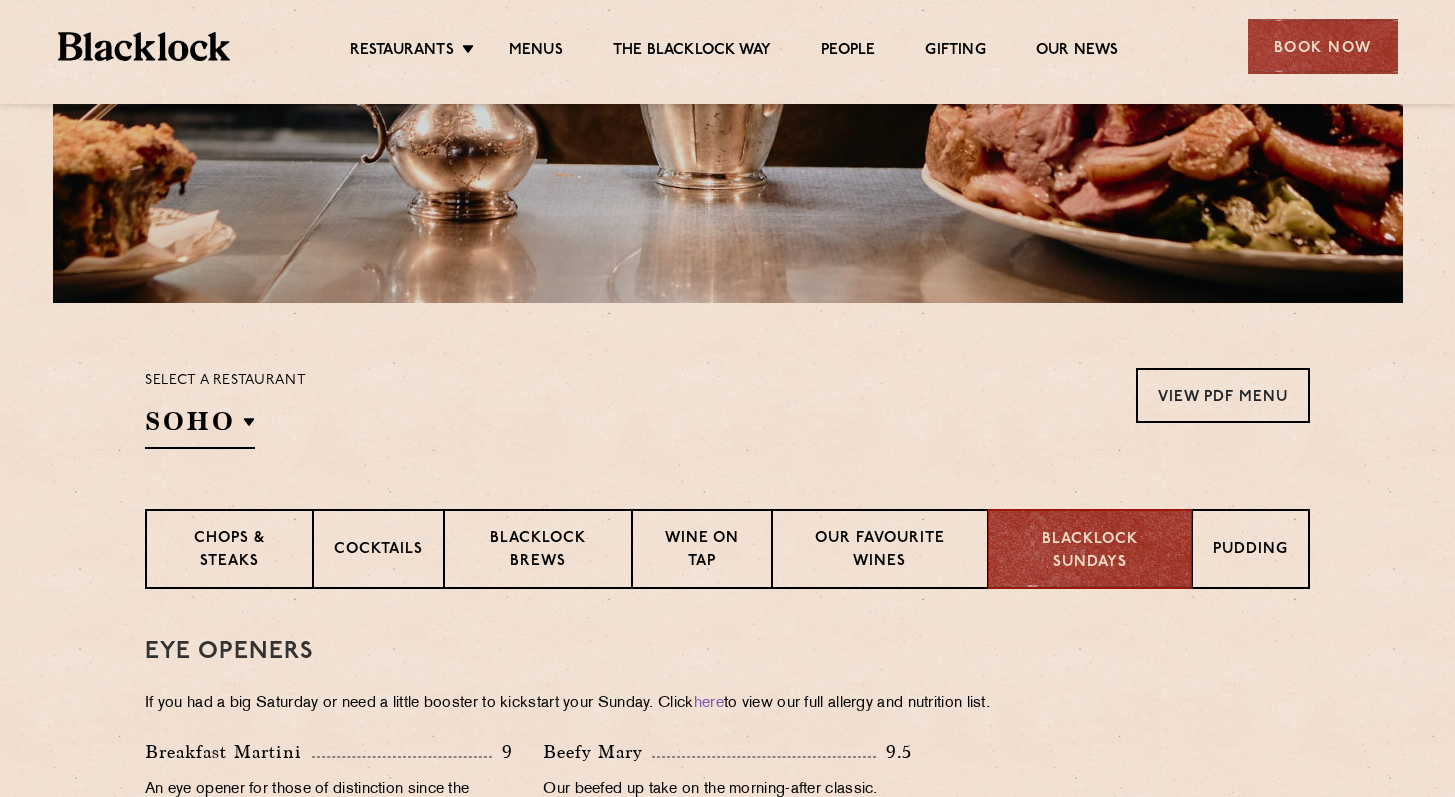 scroll, scrollTop: 406, scrollLeft: 0, axis: vertical 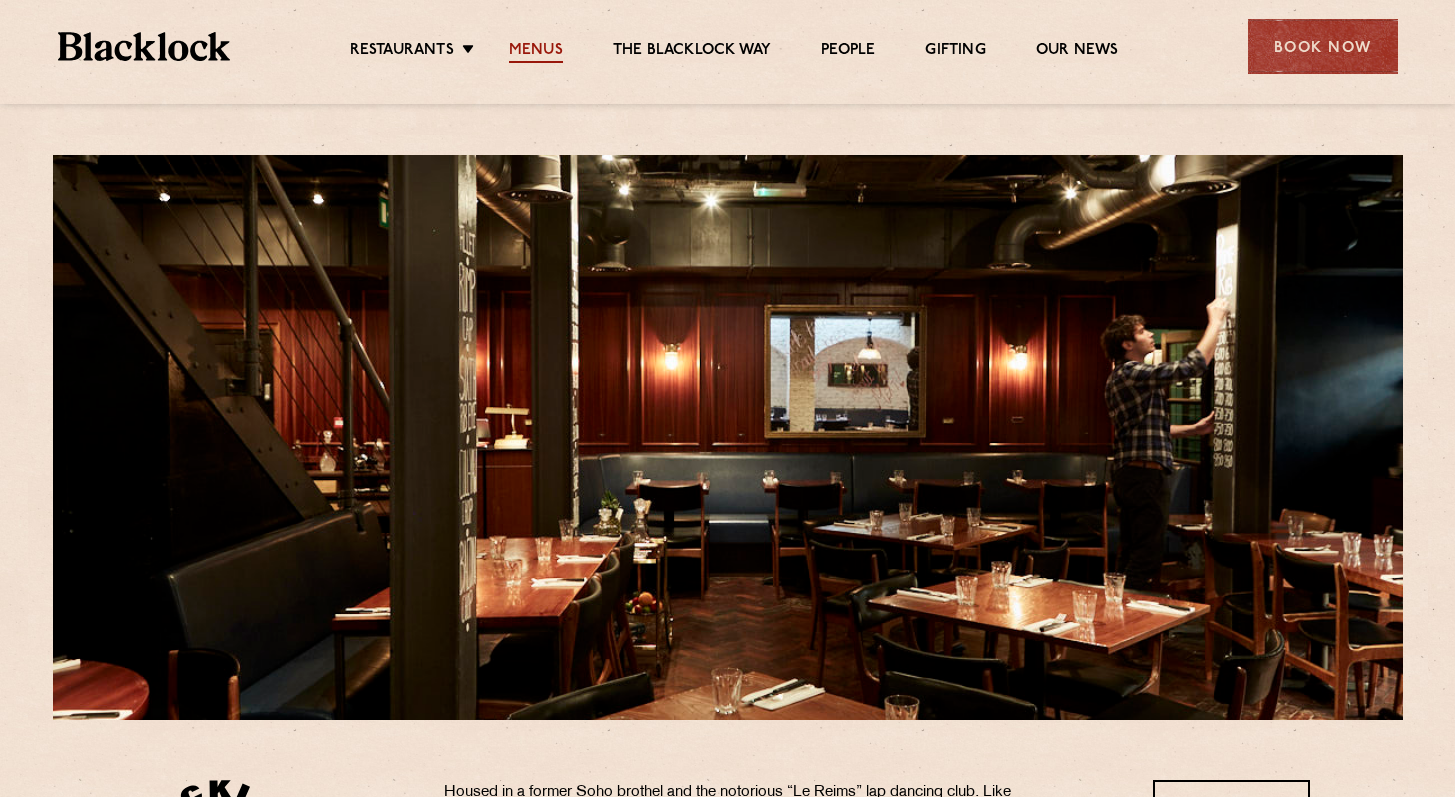 click on "Menus" at bounding box center [536, 52] 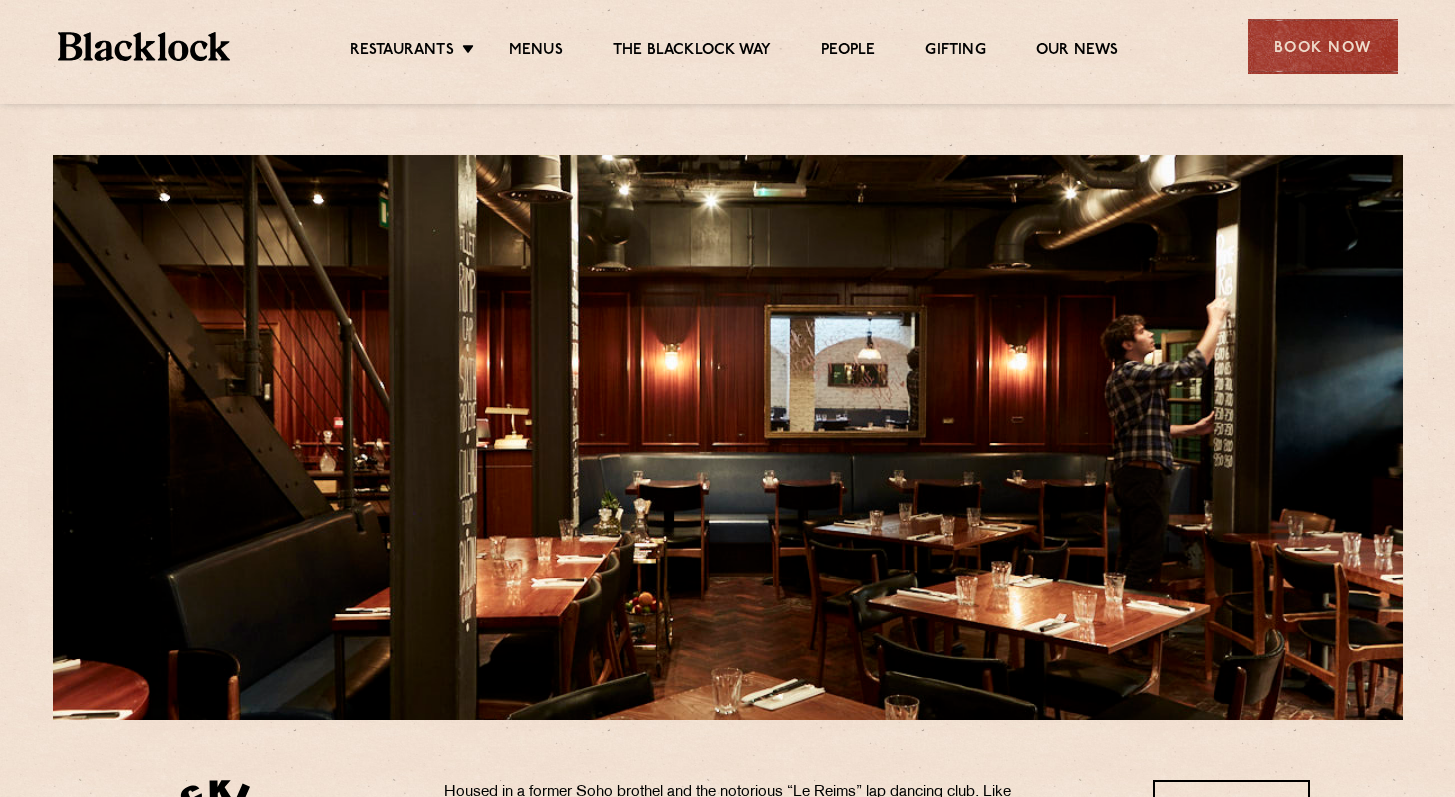 scroll, scrollTop: 4, scrollLeft: 0, axis: vertical 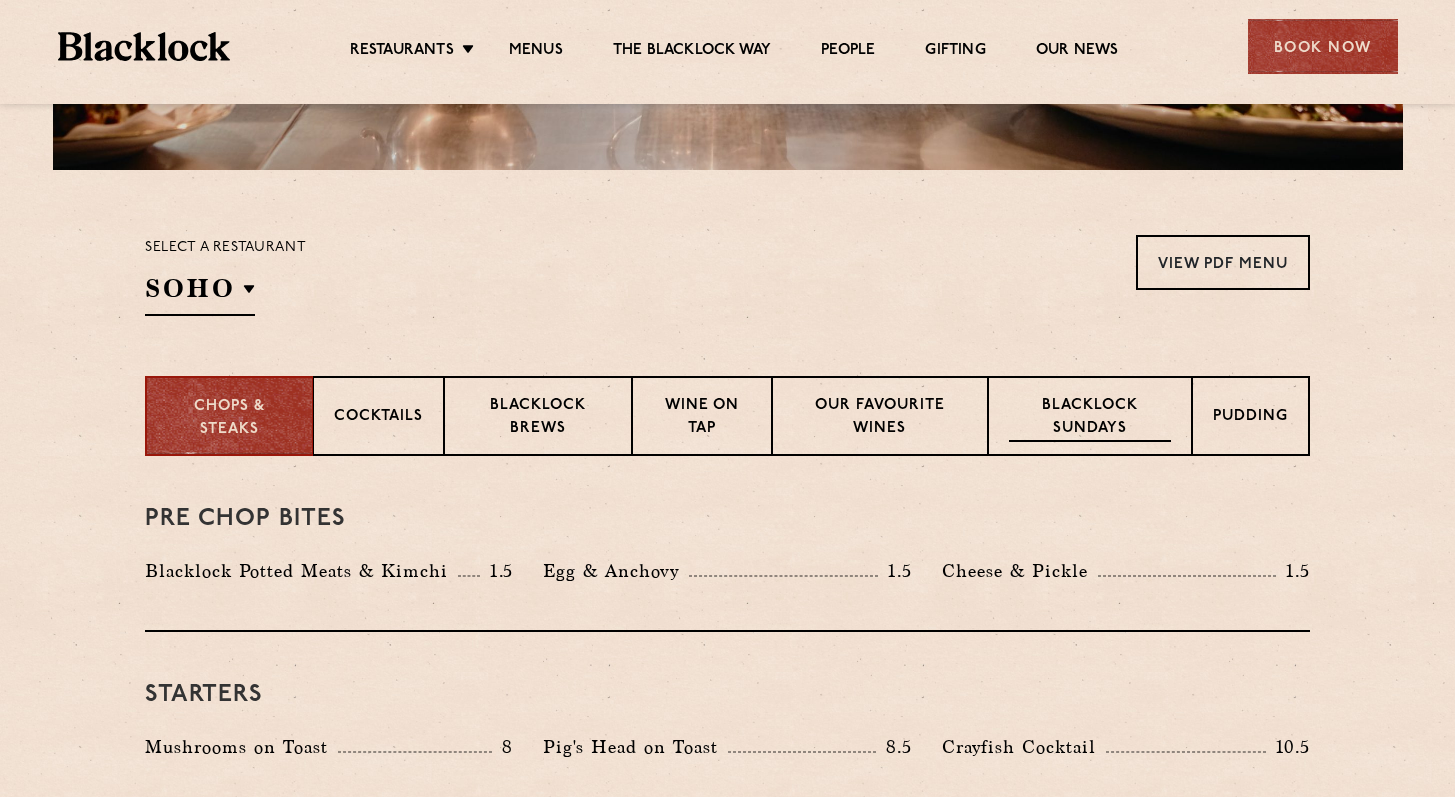 click on "Blacklock Sundays" at bounding box center (1090, 418) 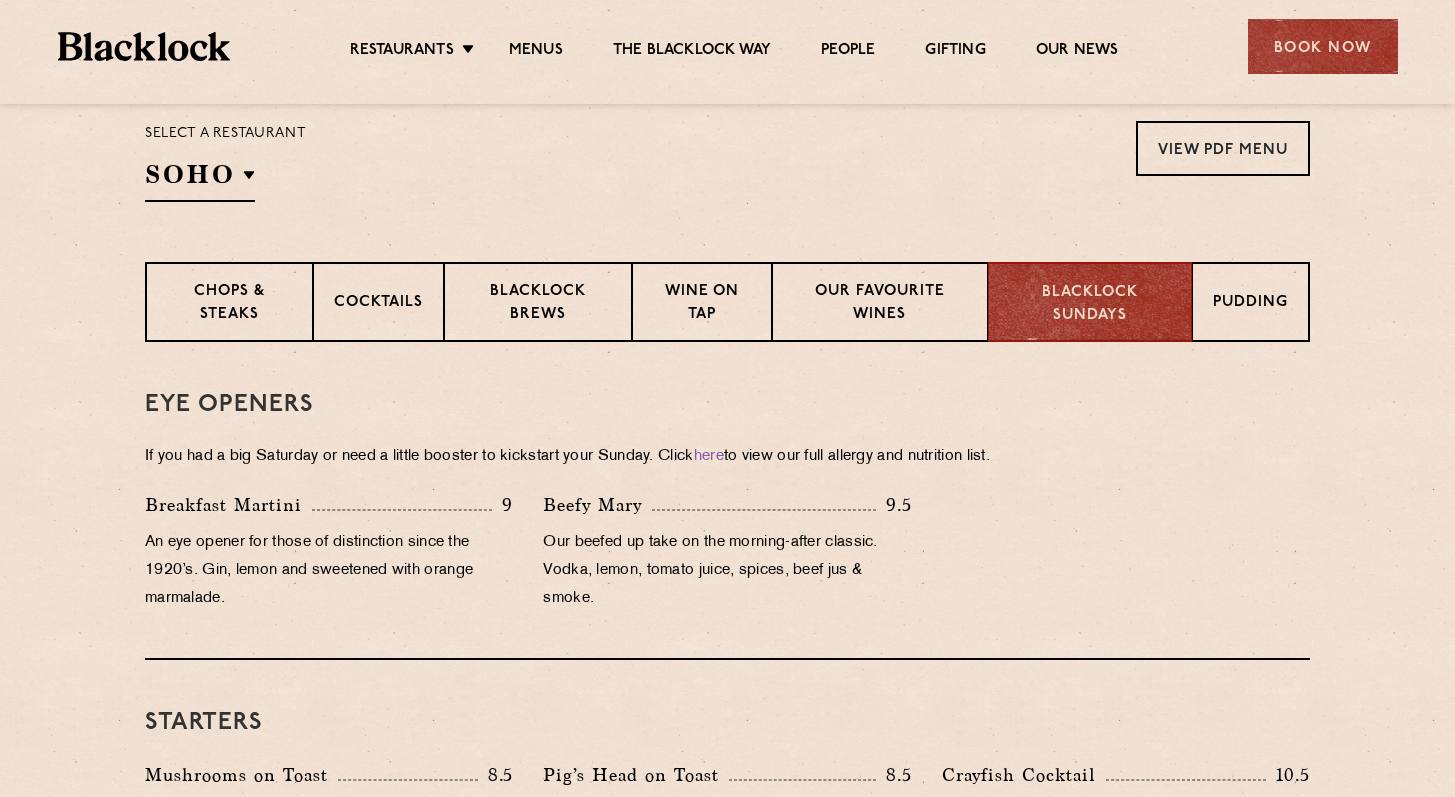 scroll, scrollTop: 672, scrollLeft: 0, axis: vertical 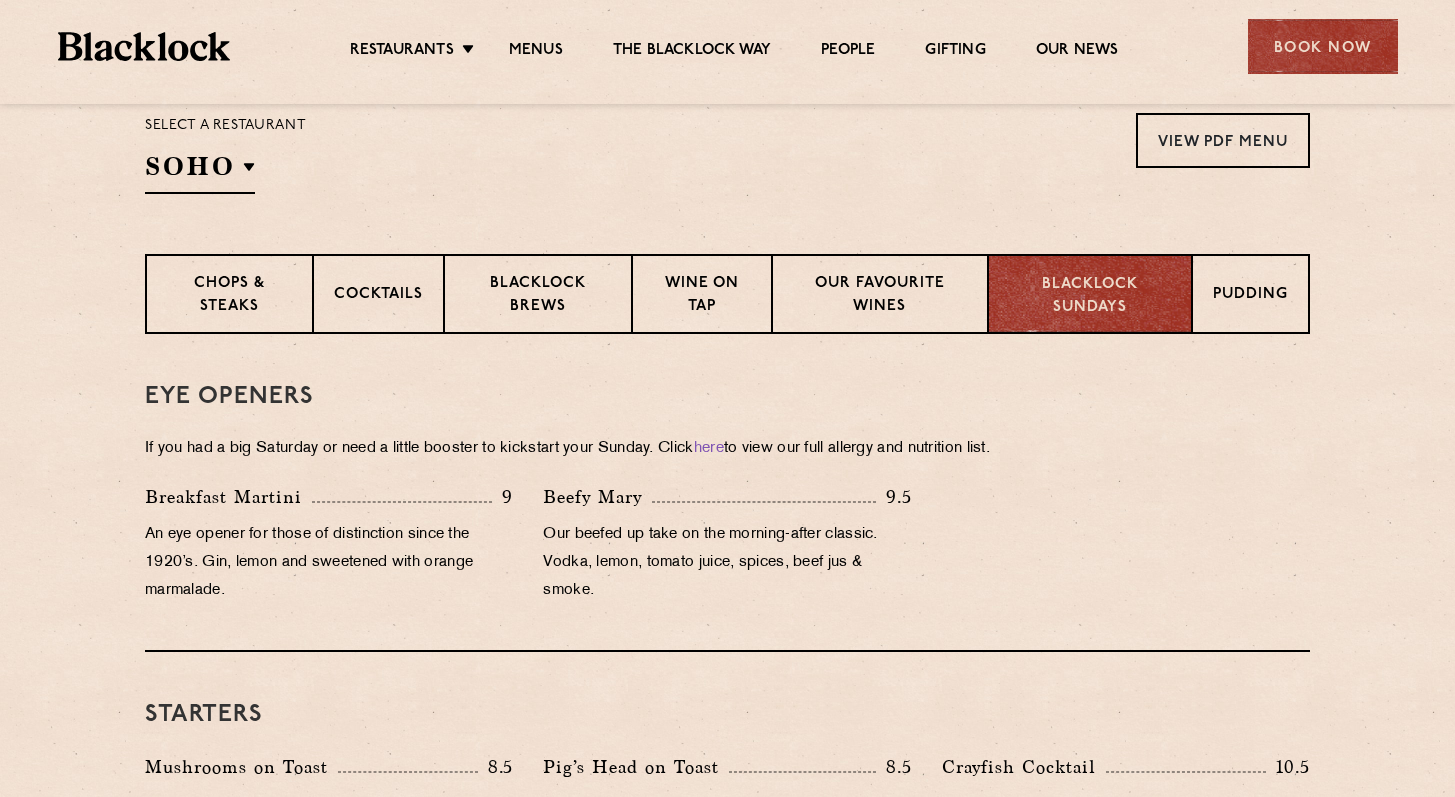 click on "Blacklock Sundays" at bounding box center [1090, 296] 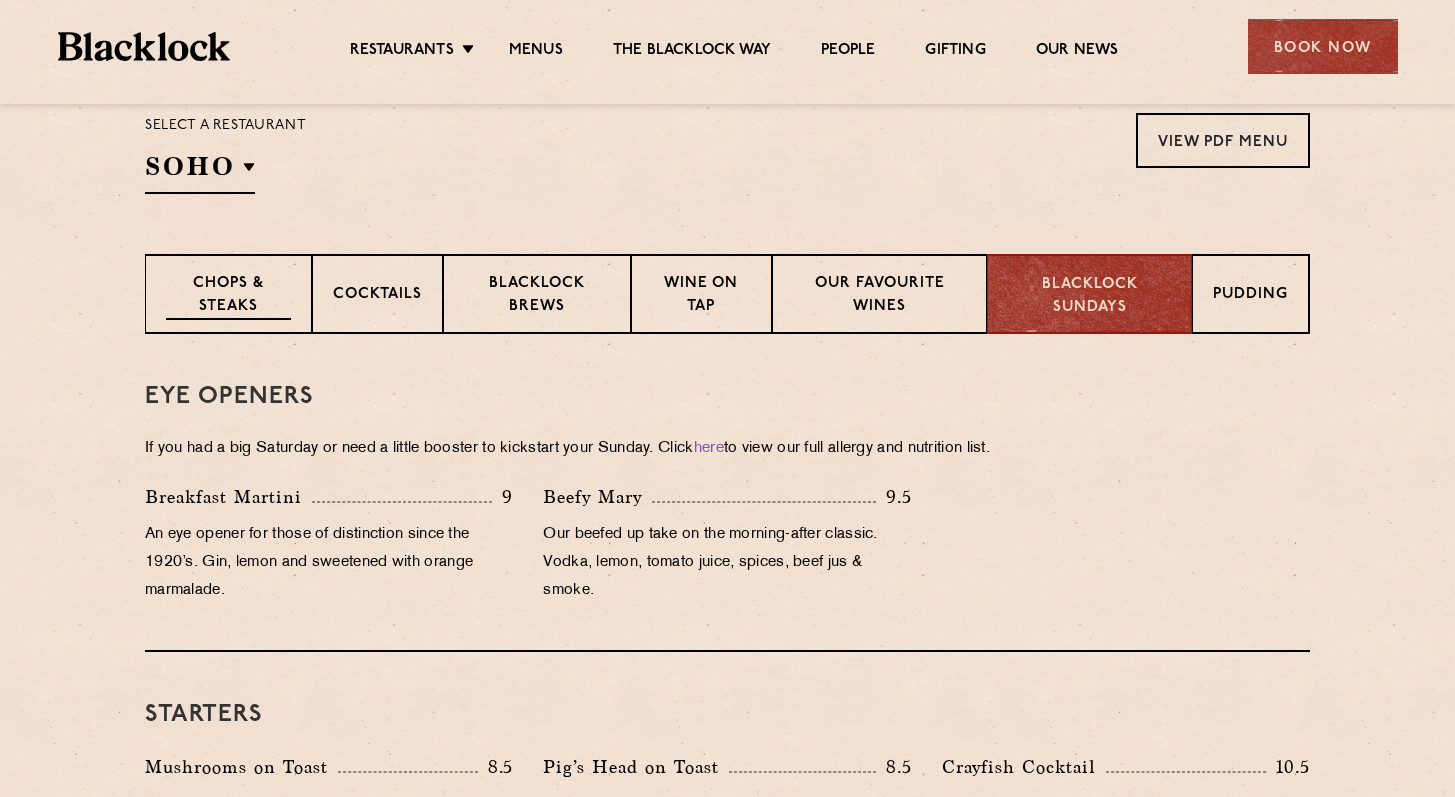 click on "Chops & Steaks" at bounding box center [228, 296] 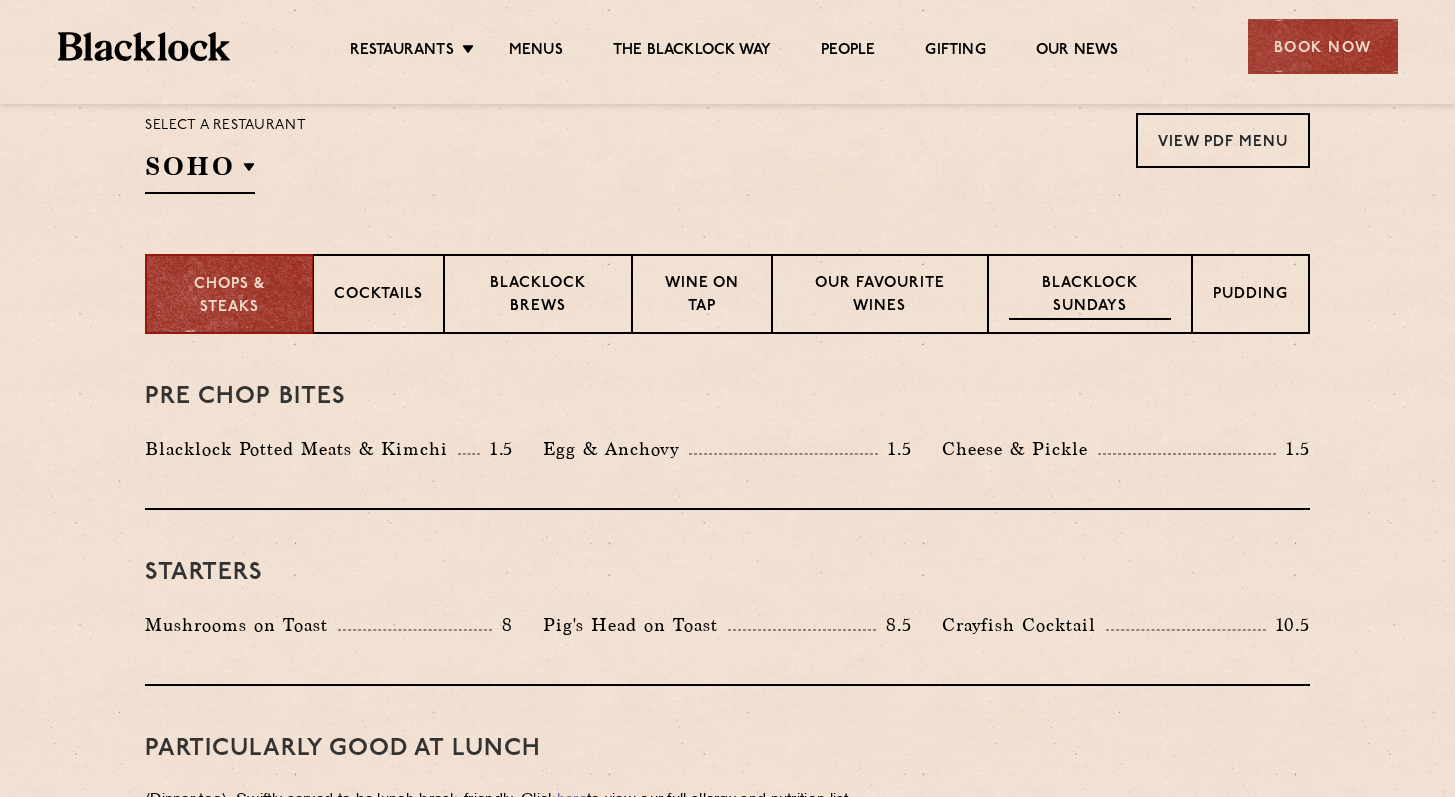 click on "Blacklock Sundays" at bounding box center [1090, 296] 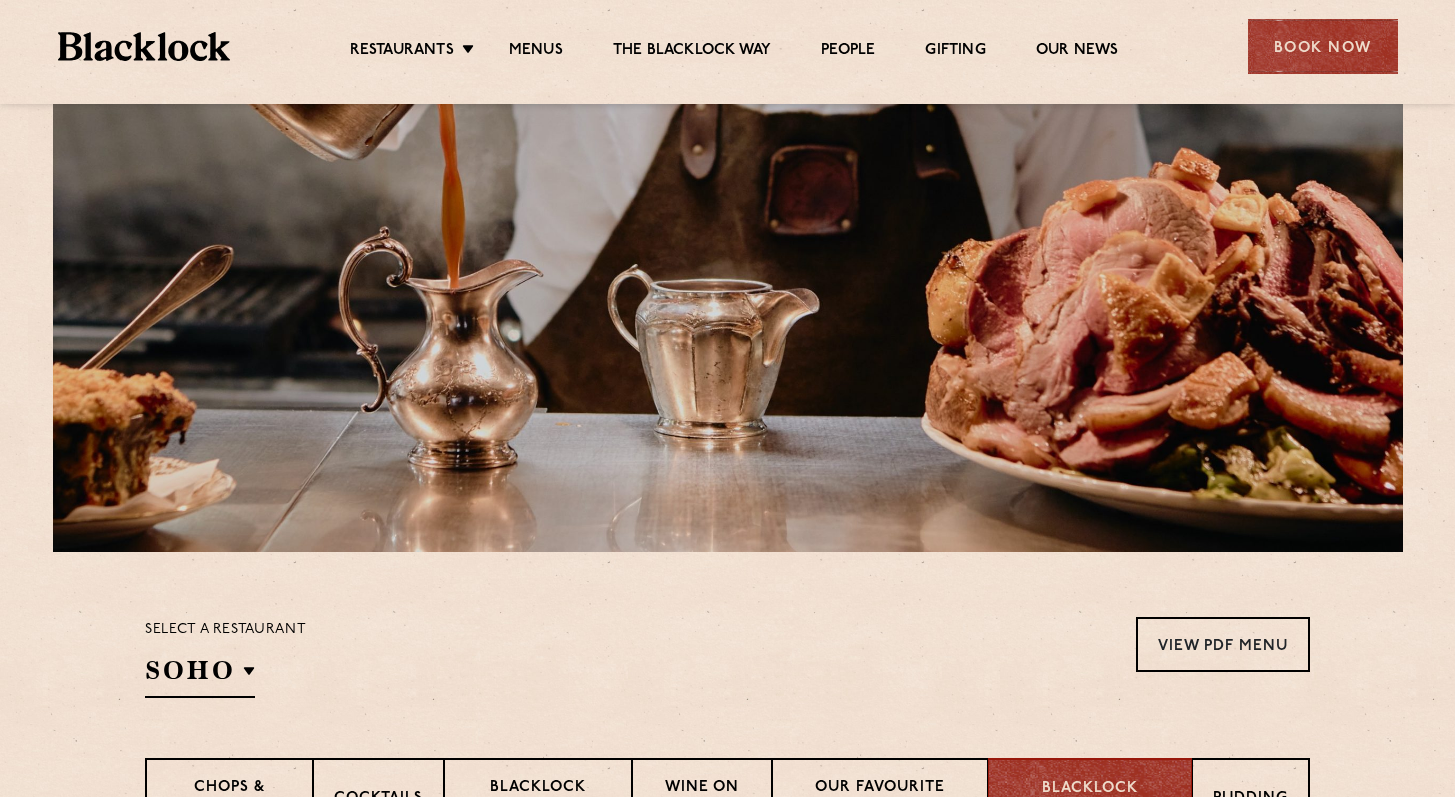 scroll, scrollTop: 0, scrollLeft: 0, axis: both 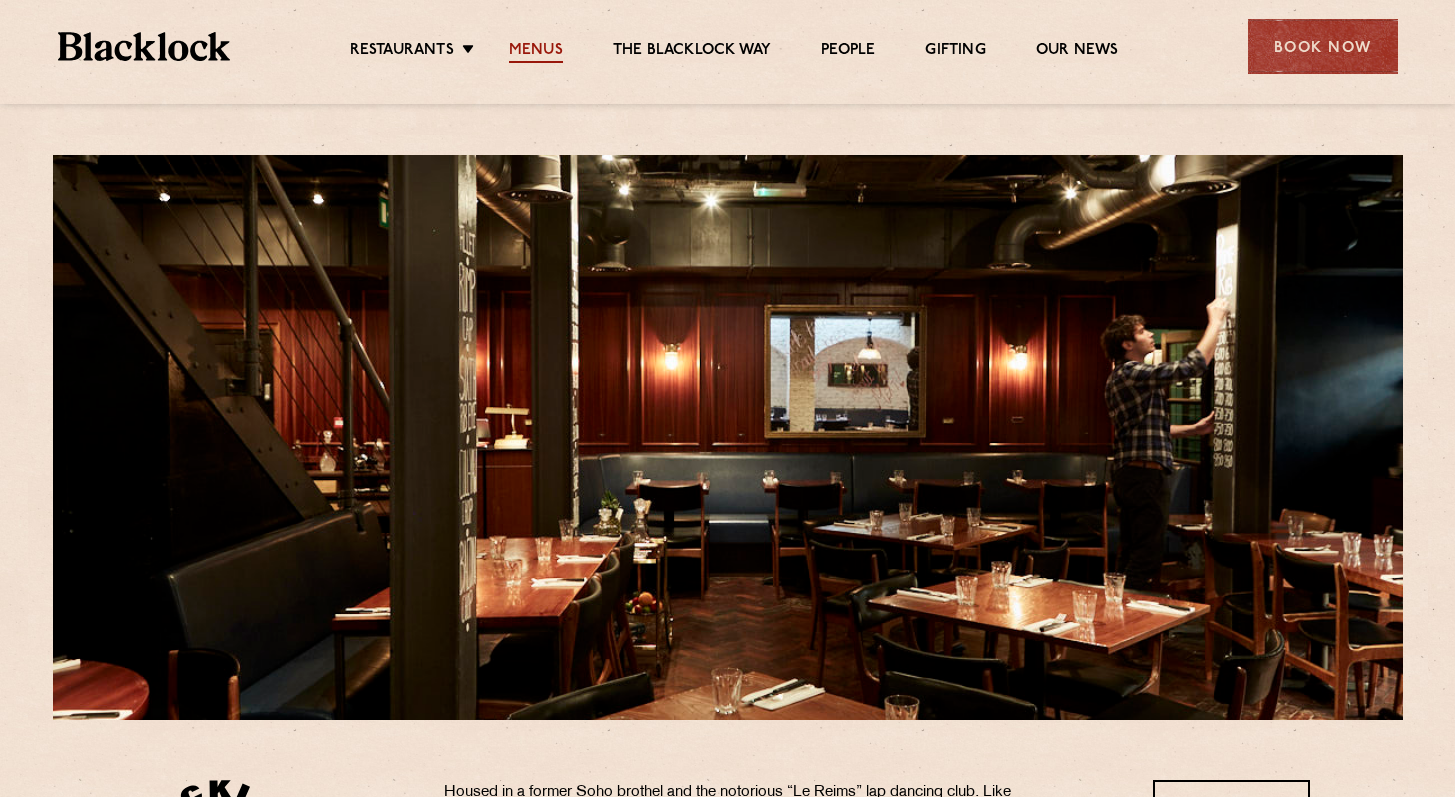 click on "Menus" at bounding box center [536, 52] 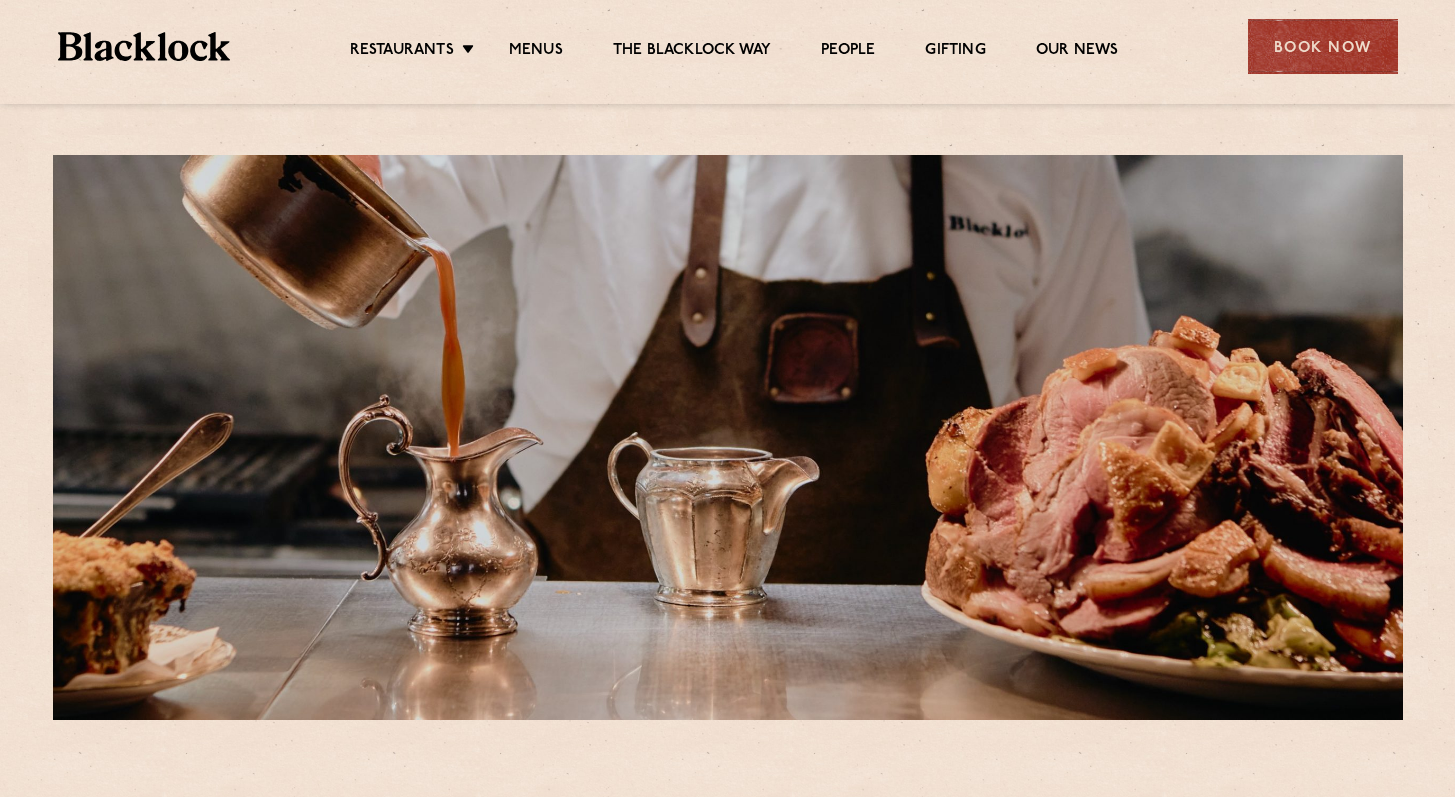 scroll, scrollTop: 0, scrollLeft: 0, axis: both 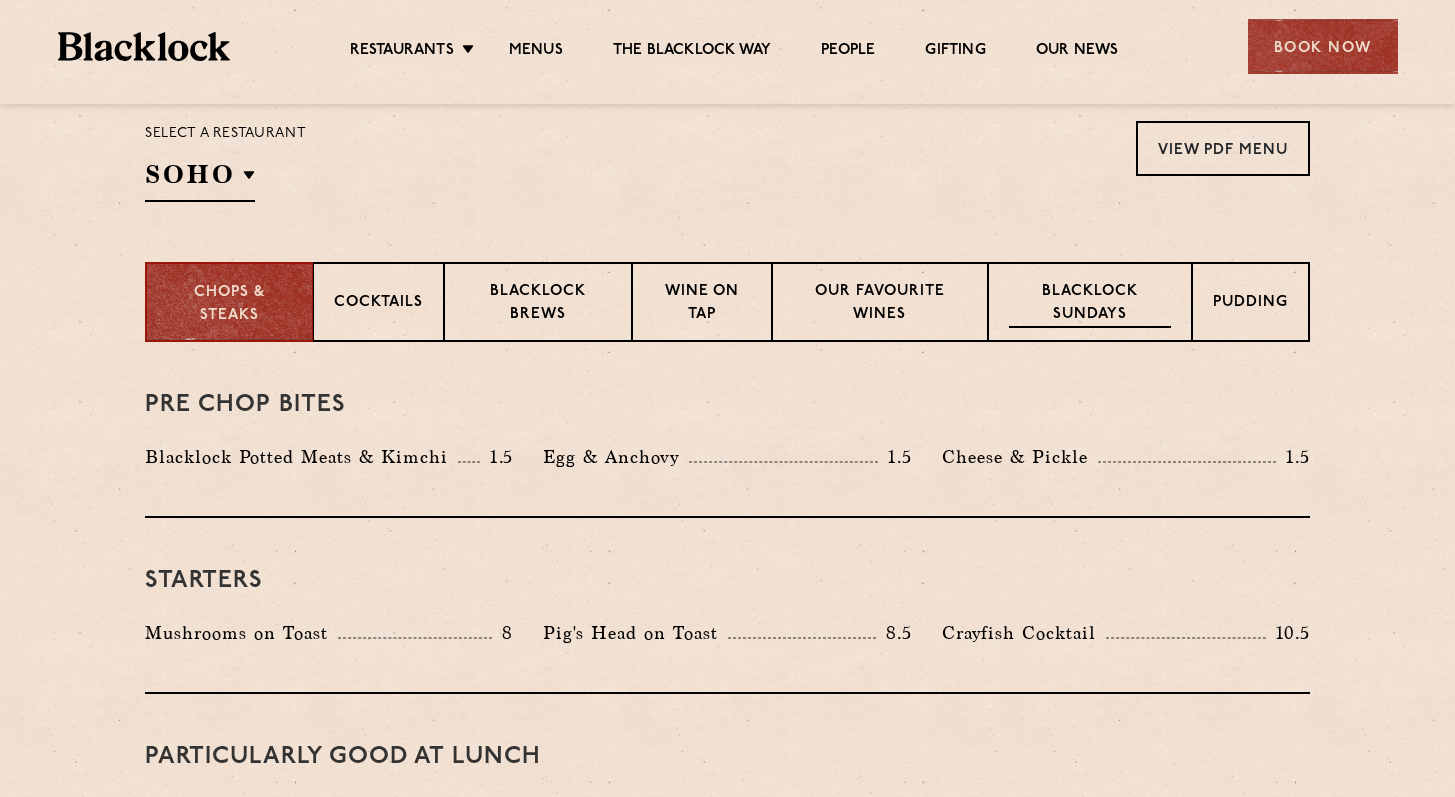 click on "Blacklock Sundays" at bounding box center (1090, 304) 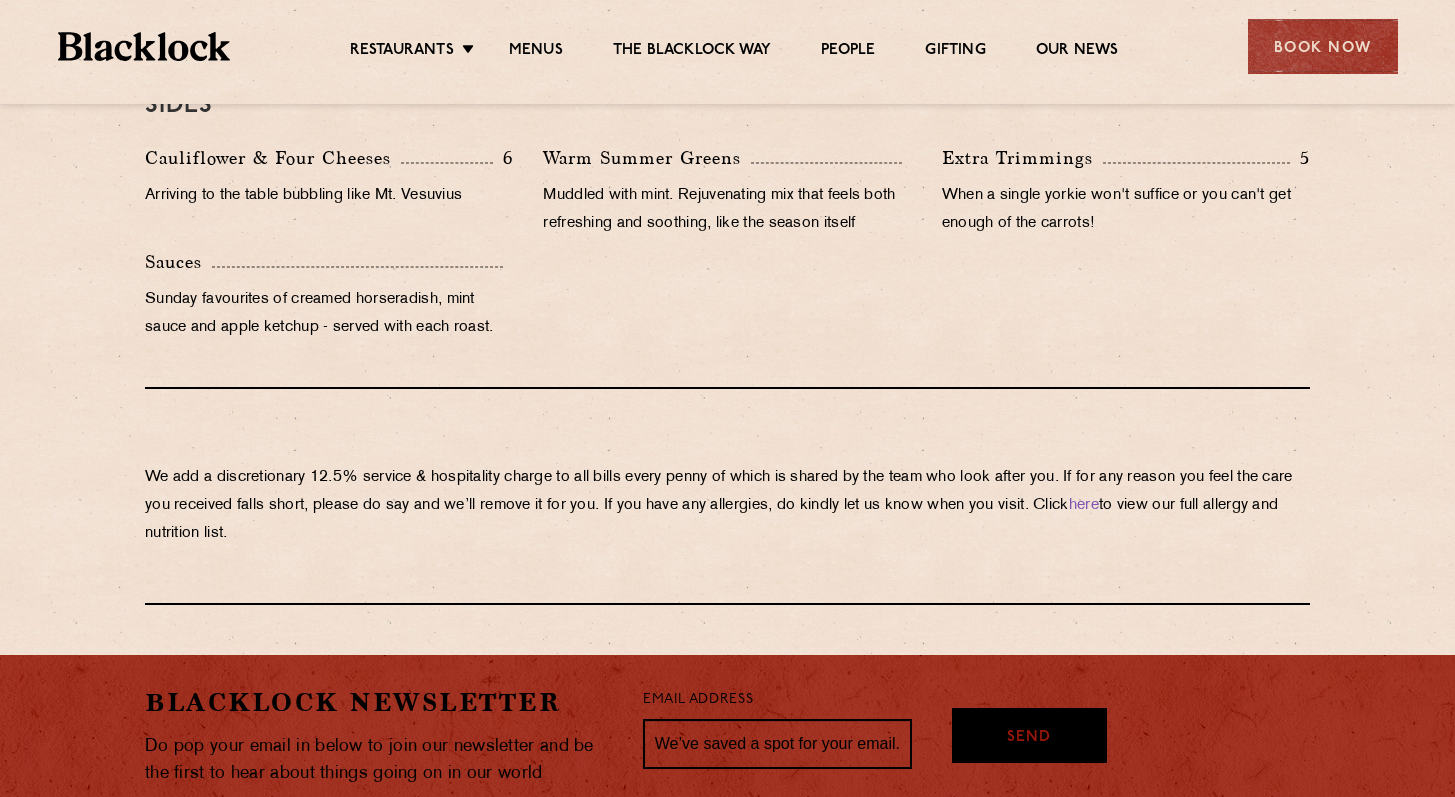 scroll, scrollTop: 2063, scrollLeft: 0, axis: vertical 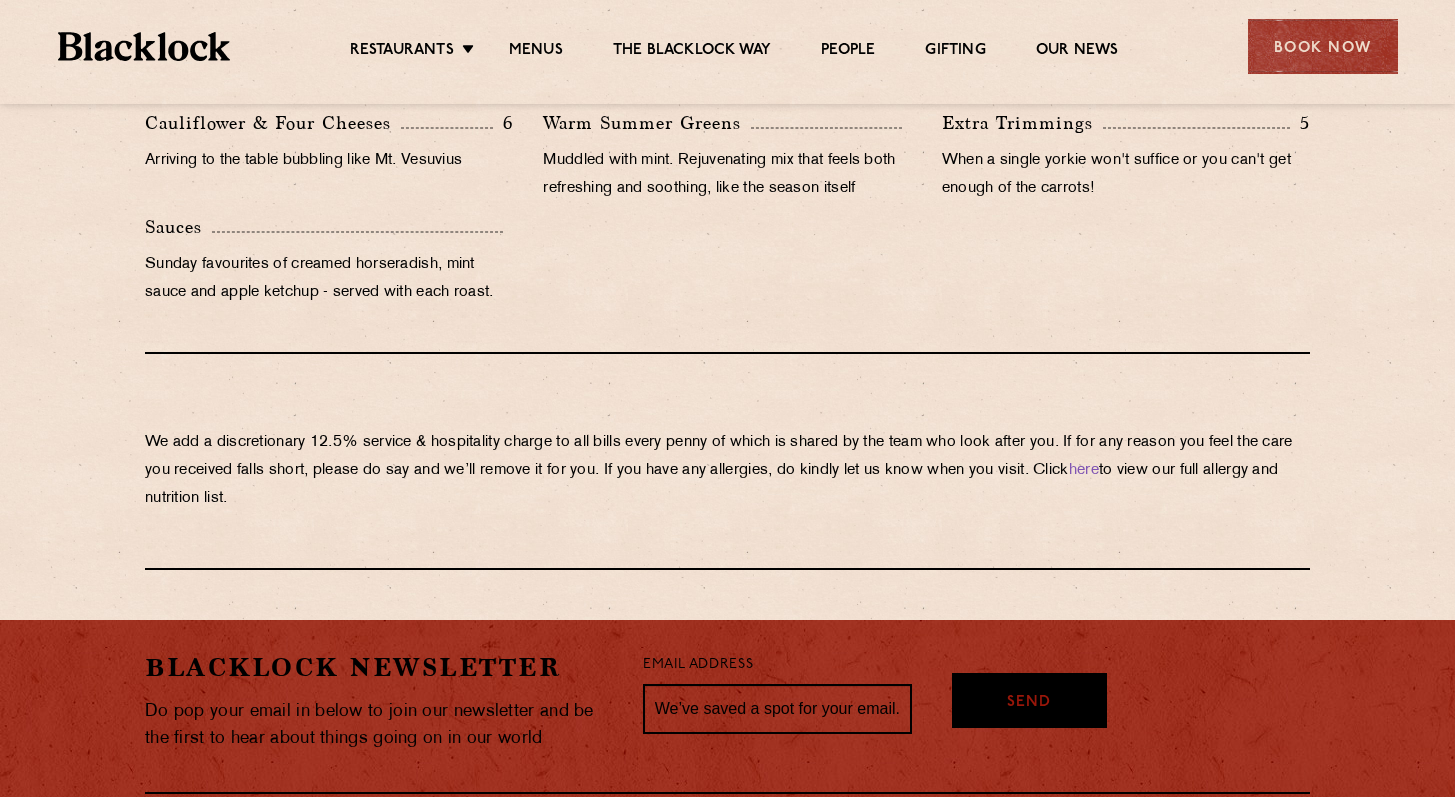 drag, startPoint x: 147, startPoint y: 437, endPoint x: 332, endPoint y: 490, distance: 192.4422 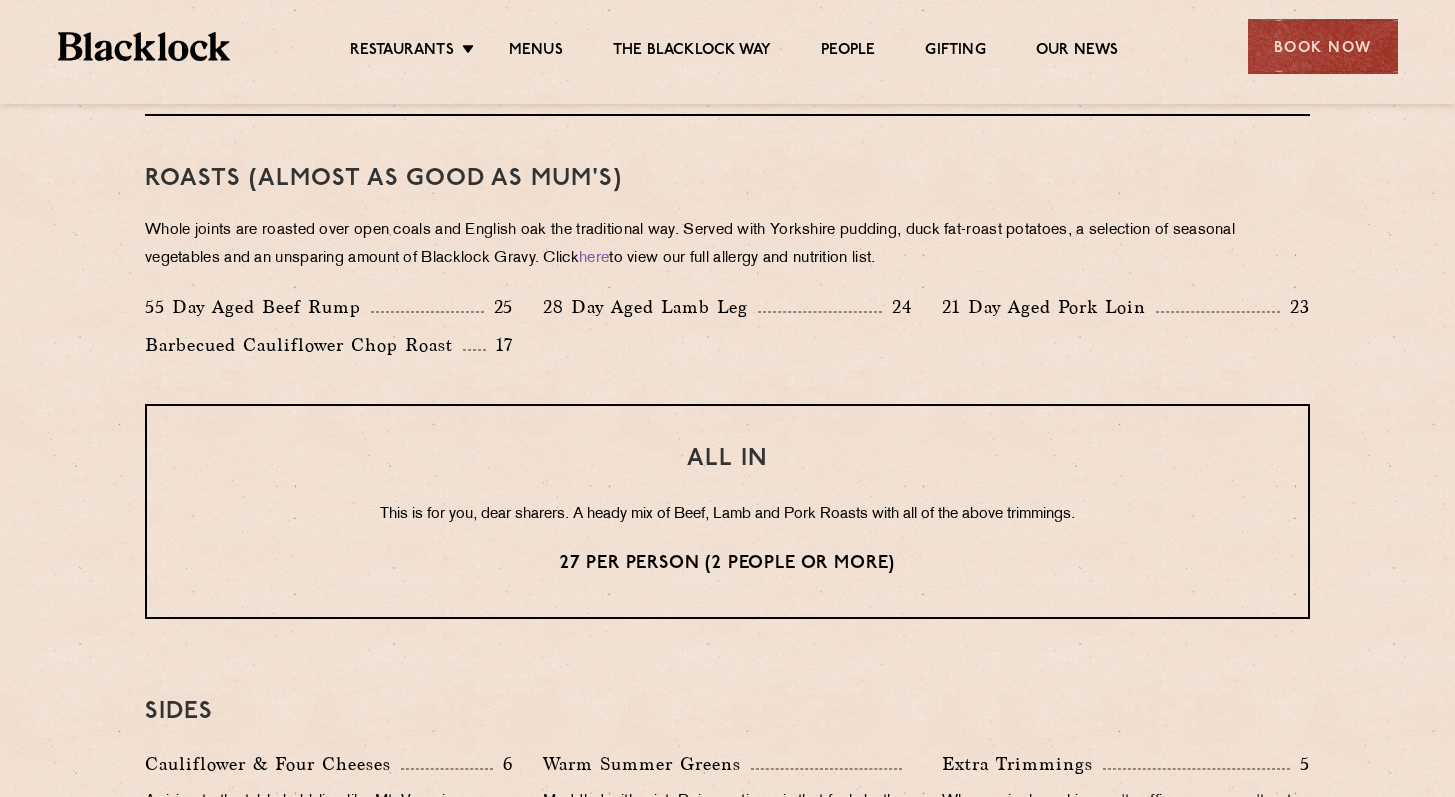 scroll, scrollTop: 1267, scrollLeft: 0, axis: vertical 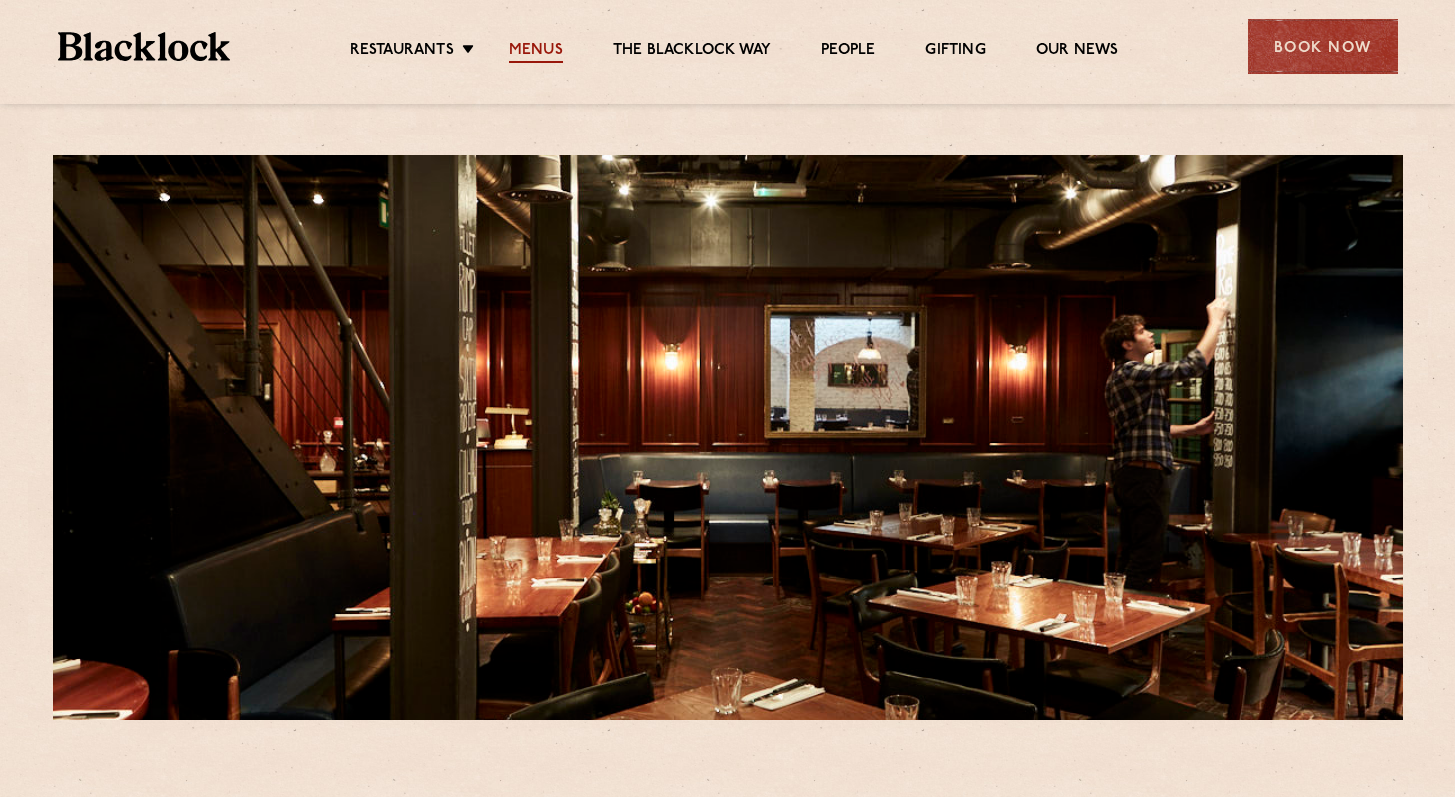 click on "Menus" at bounding box center [536, 52] 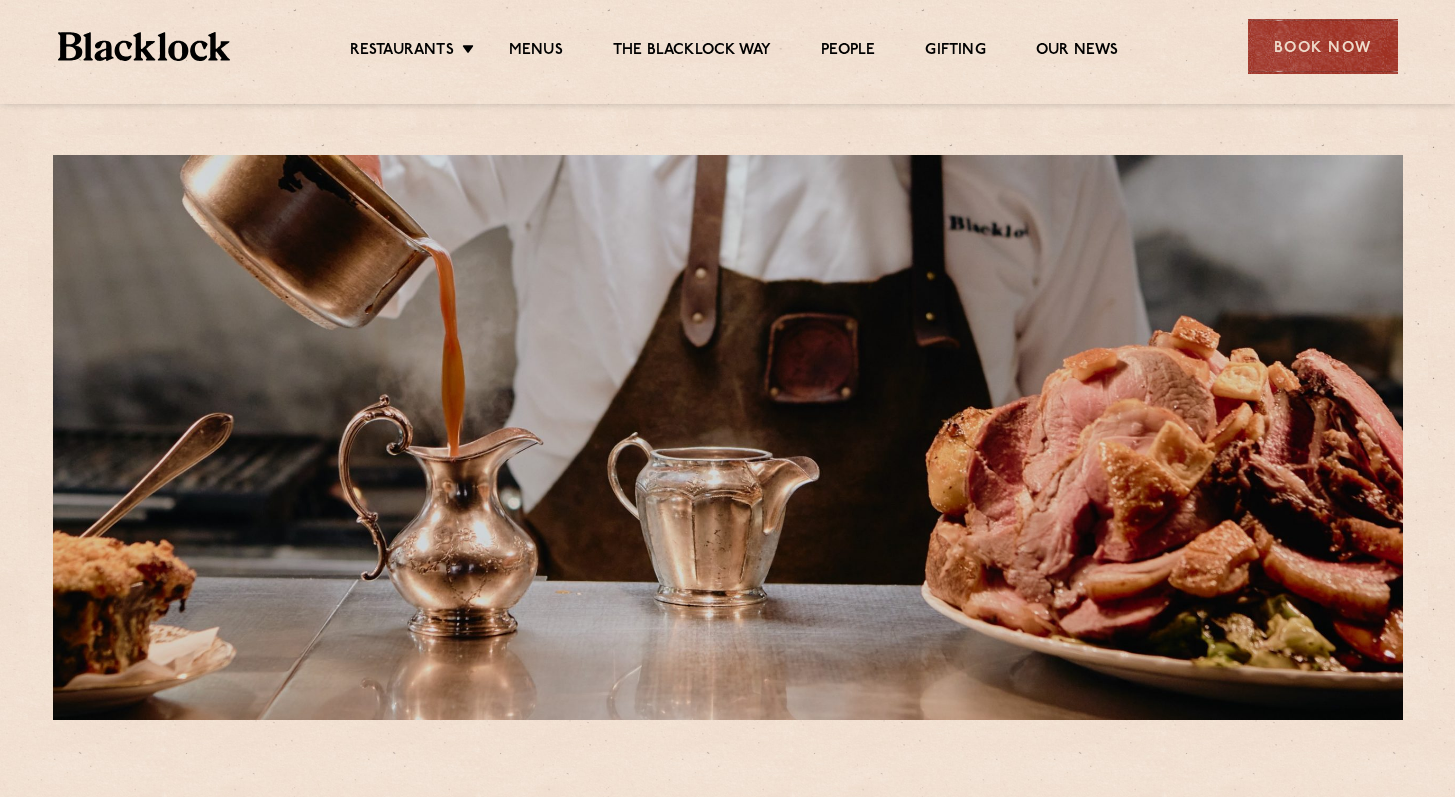 scroll, scrollTop: 0, scrollLeft: 0, axis: both 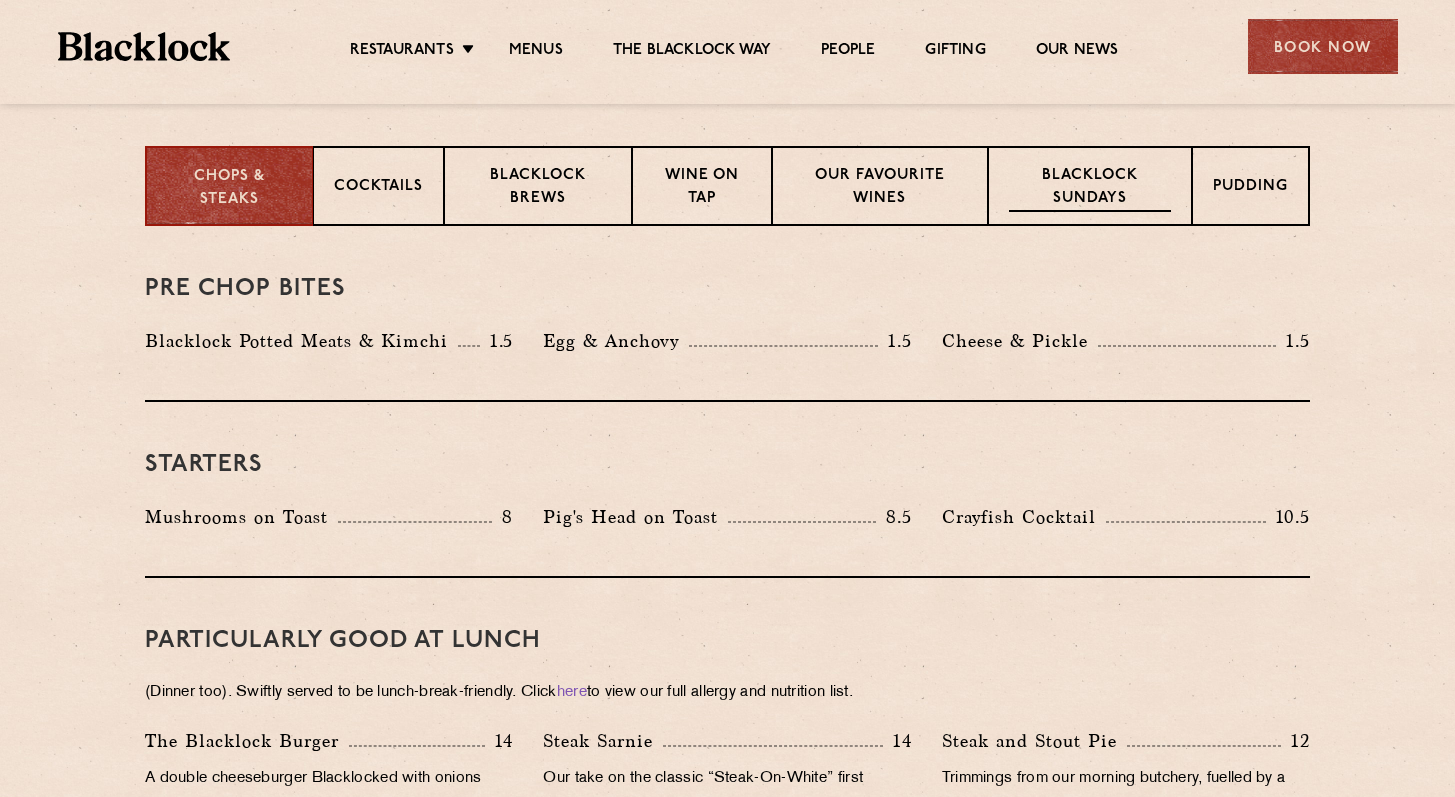 click on "Blacklock Sundays" at bounding box center [1090, 188] 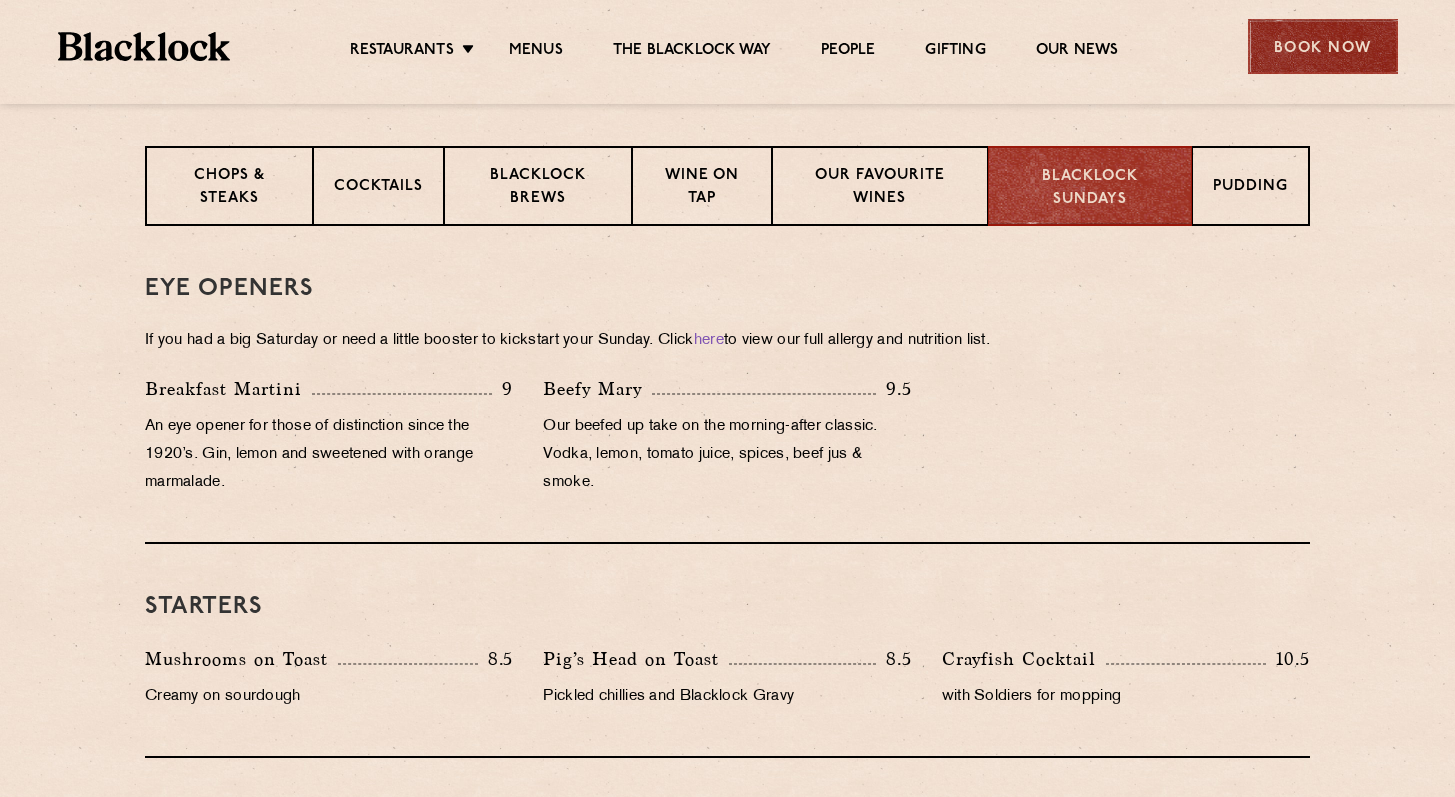 click on "Book Now" at bounding box center [1323, 46] 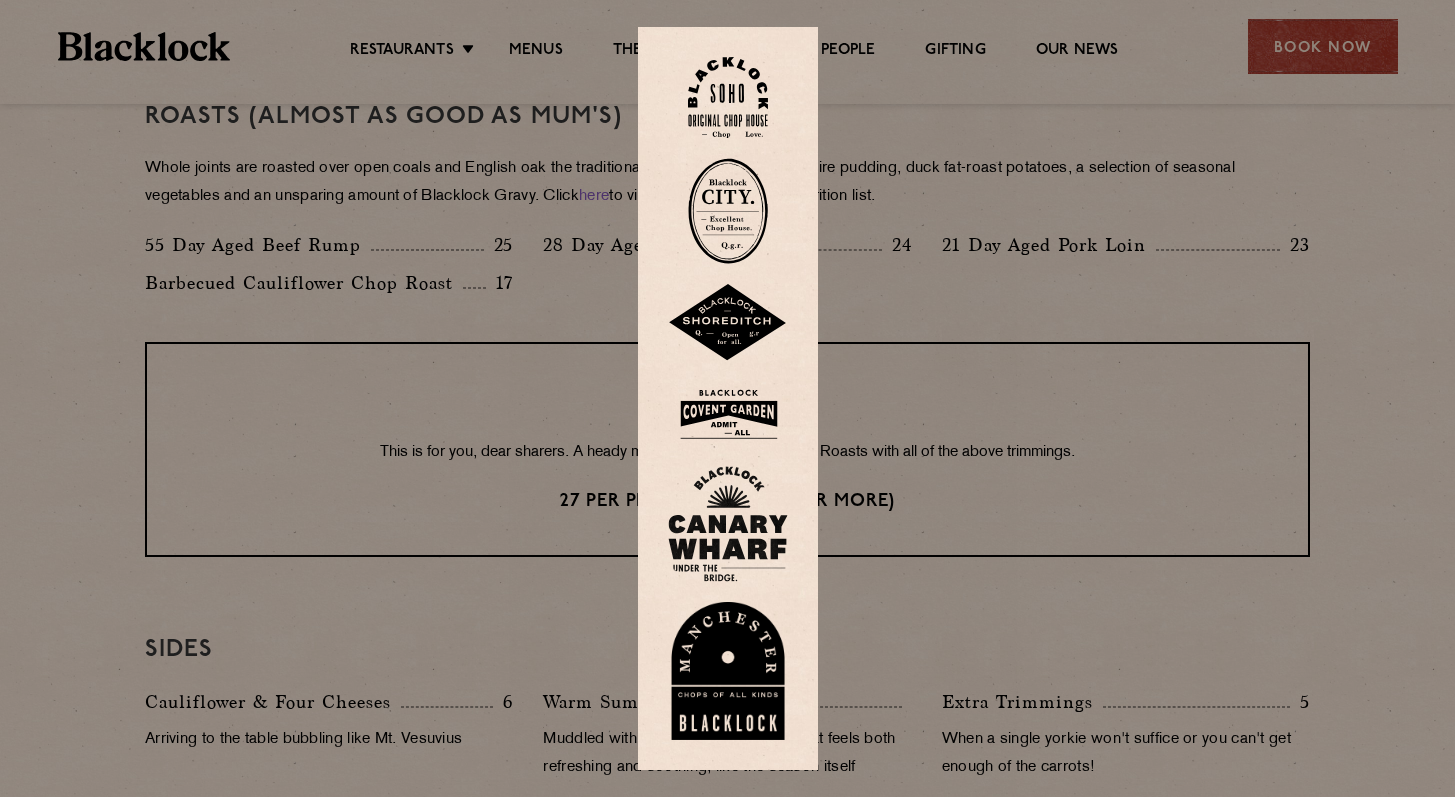 scroll, scrollTop: 1512, scrollLeft: 0, axis: vertical 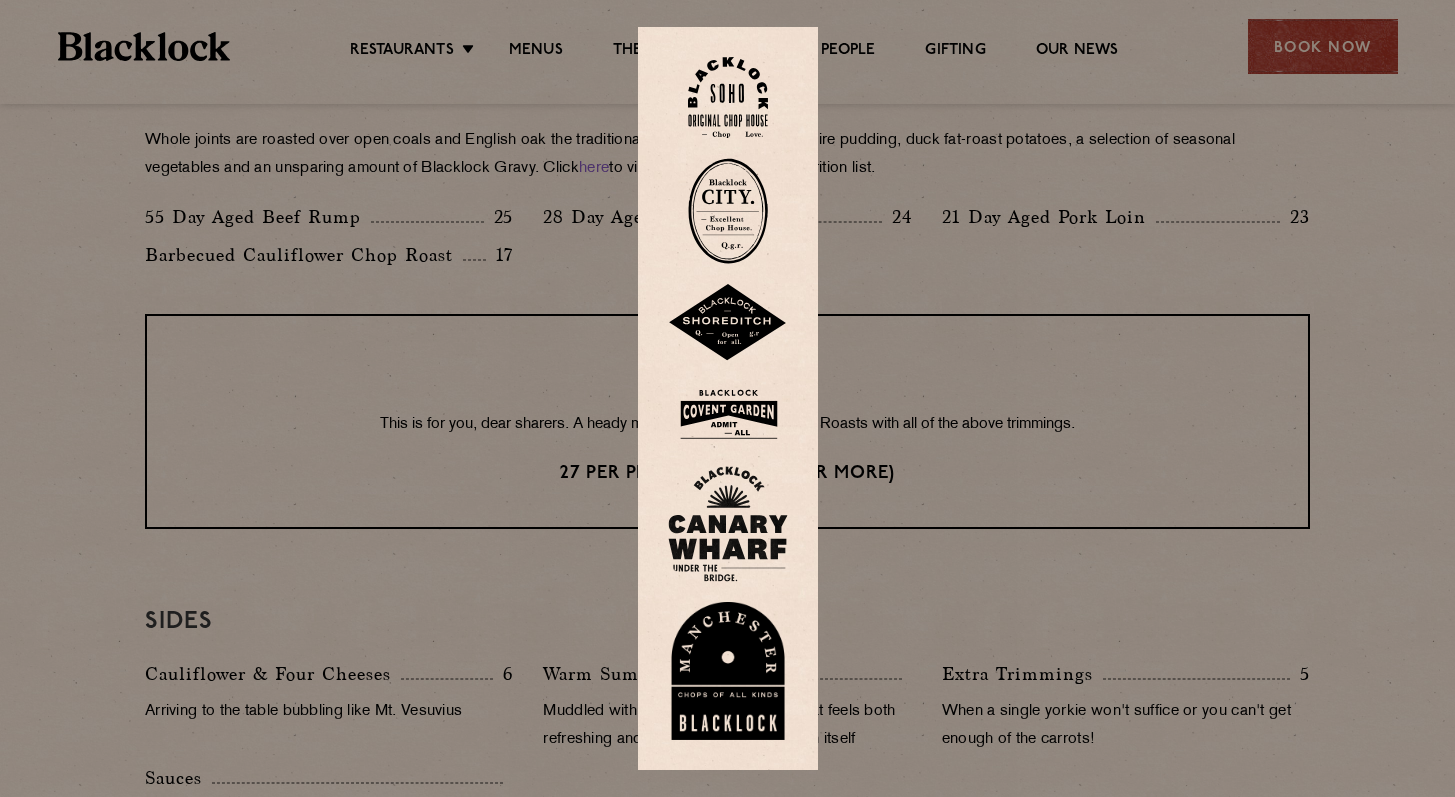click at bounding box center (727, 398) 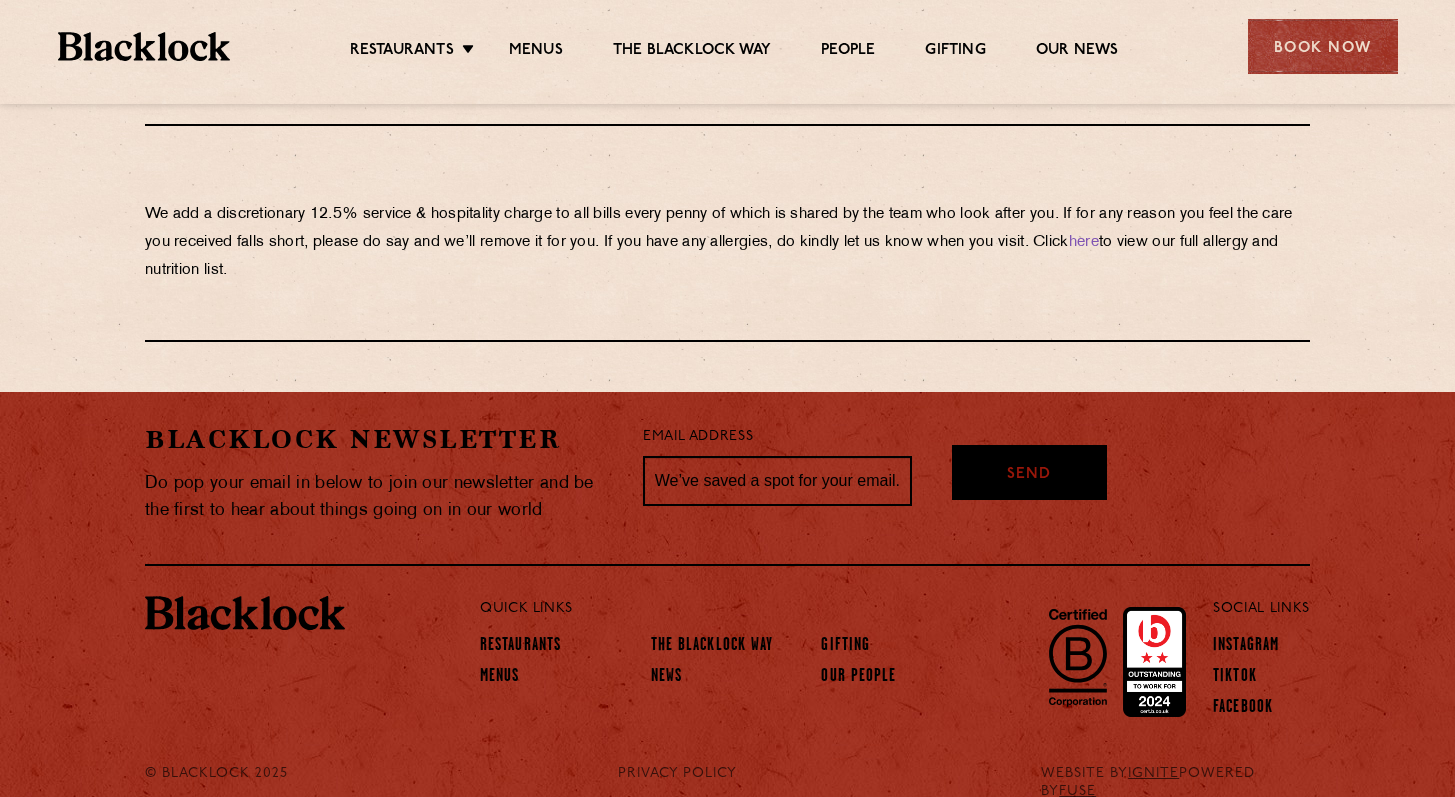 scroll, scrollTop: 1928, scrollLeft: 0, axis: vertical 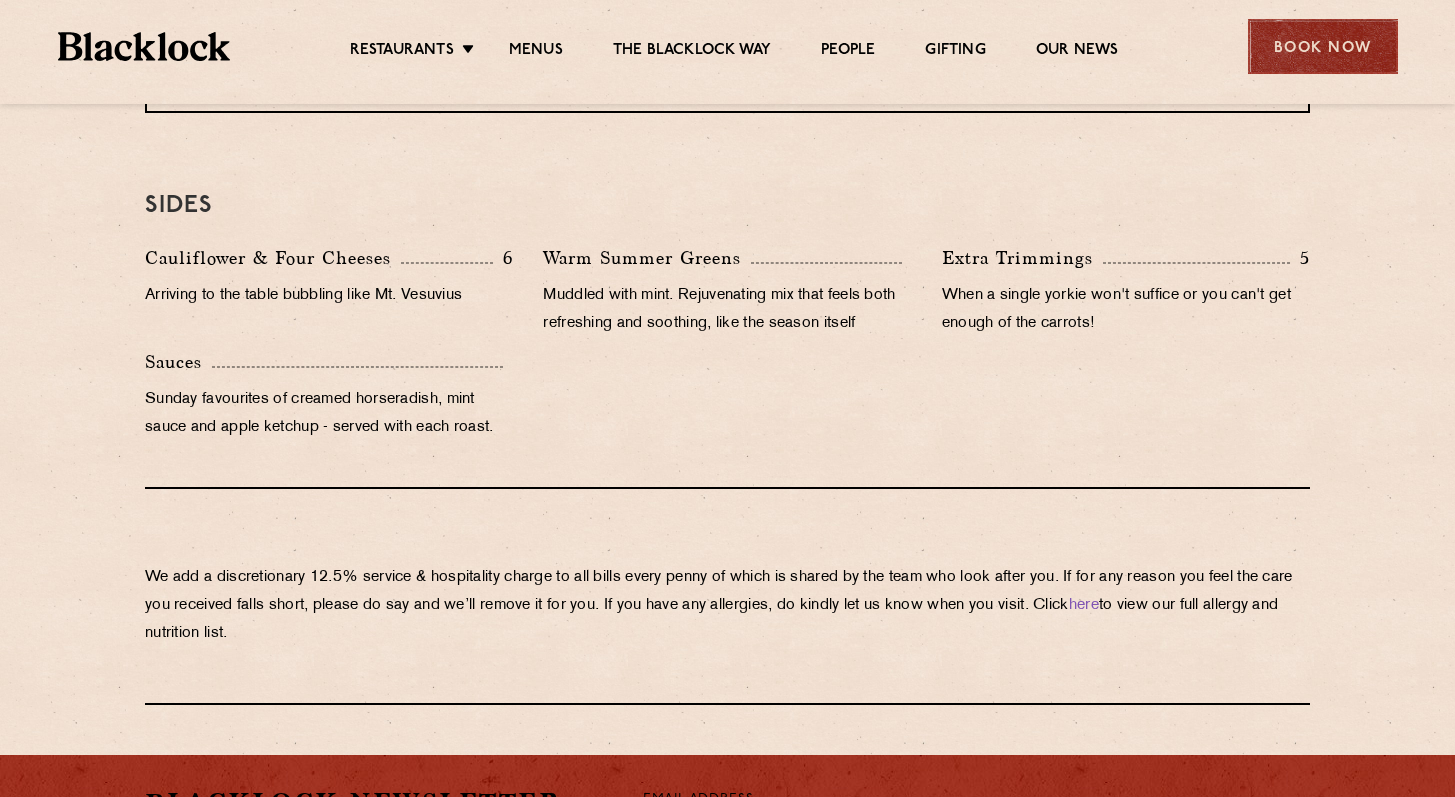 click on "Book Now" at bounding box center [1323, 46] 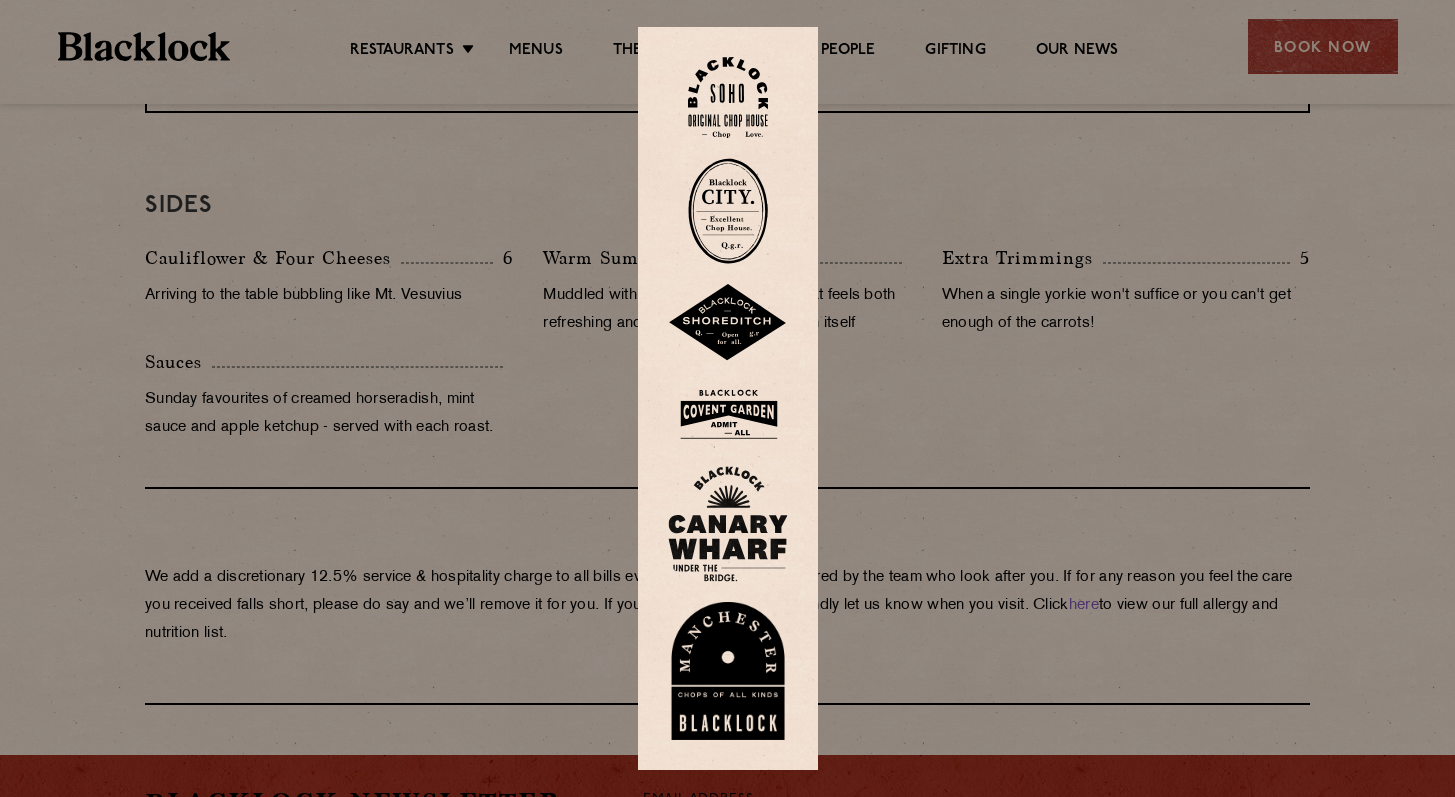 click at bounding box center (728, 97) 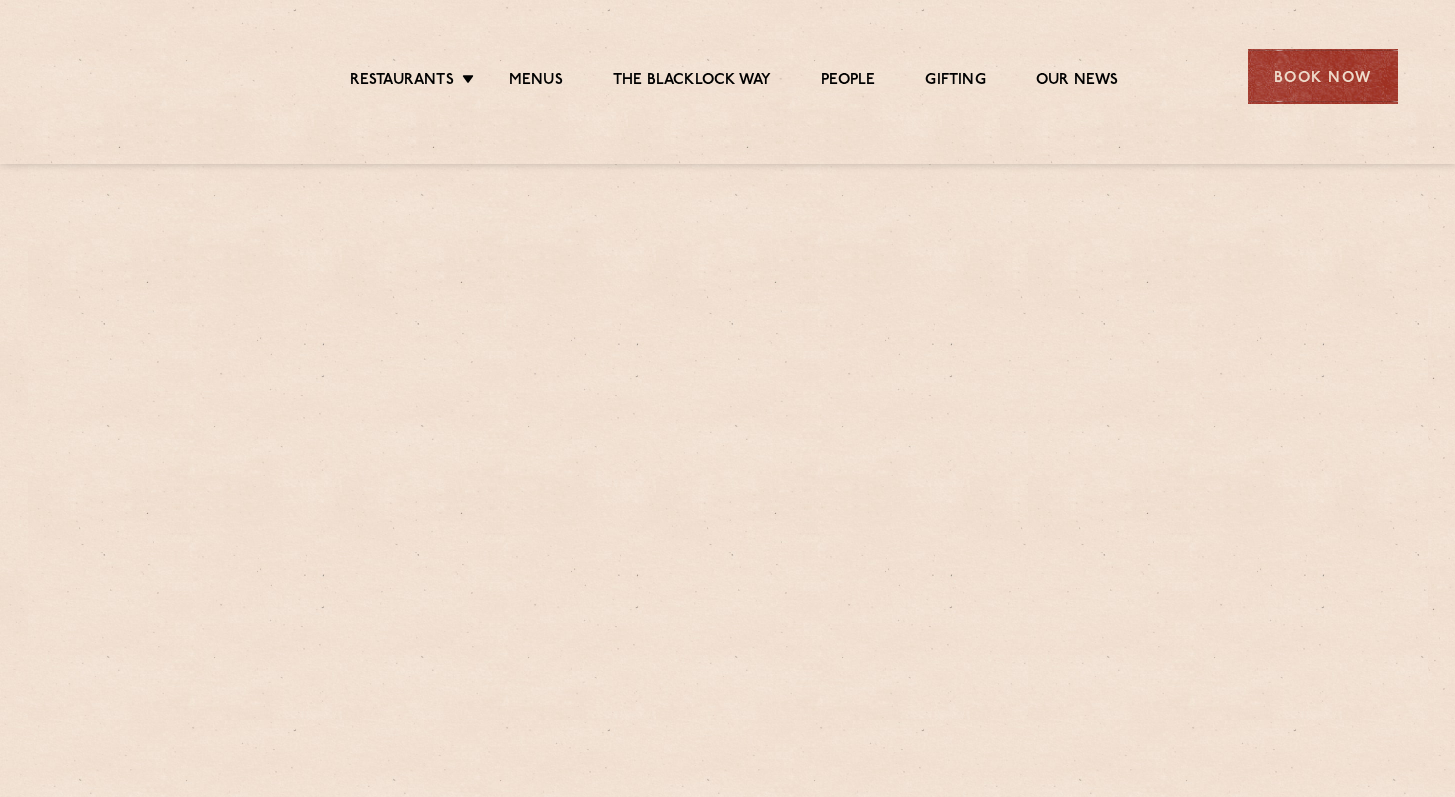 scroll, scrollTop: 0, scrollLeft: 0, axis: both 